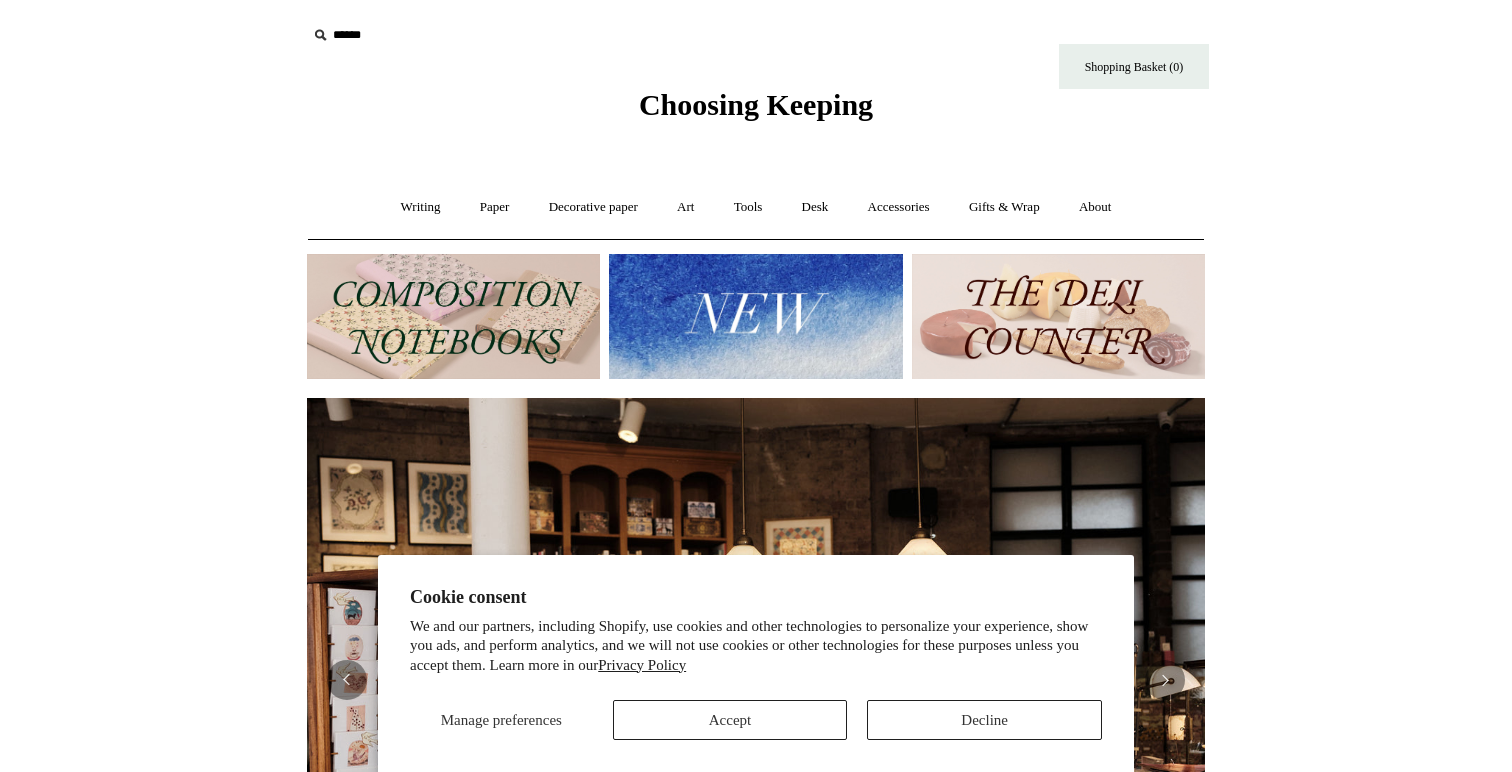 scroll, scrollTop: 0, scrollLeft: 0, axis: both 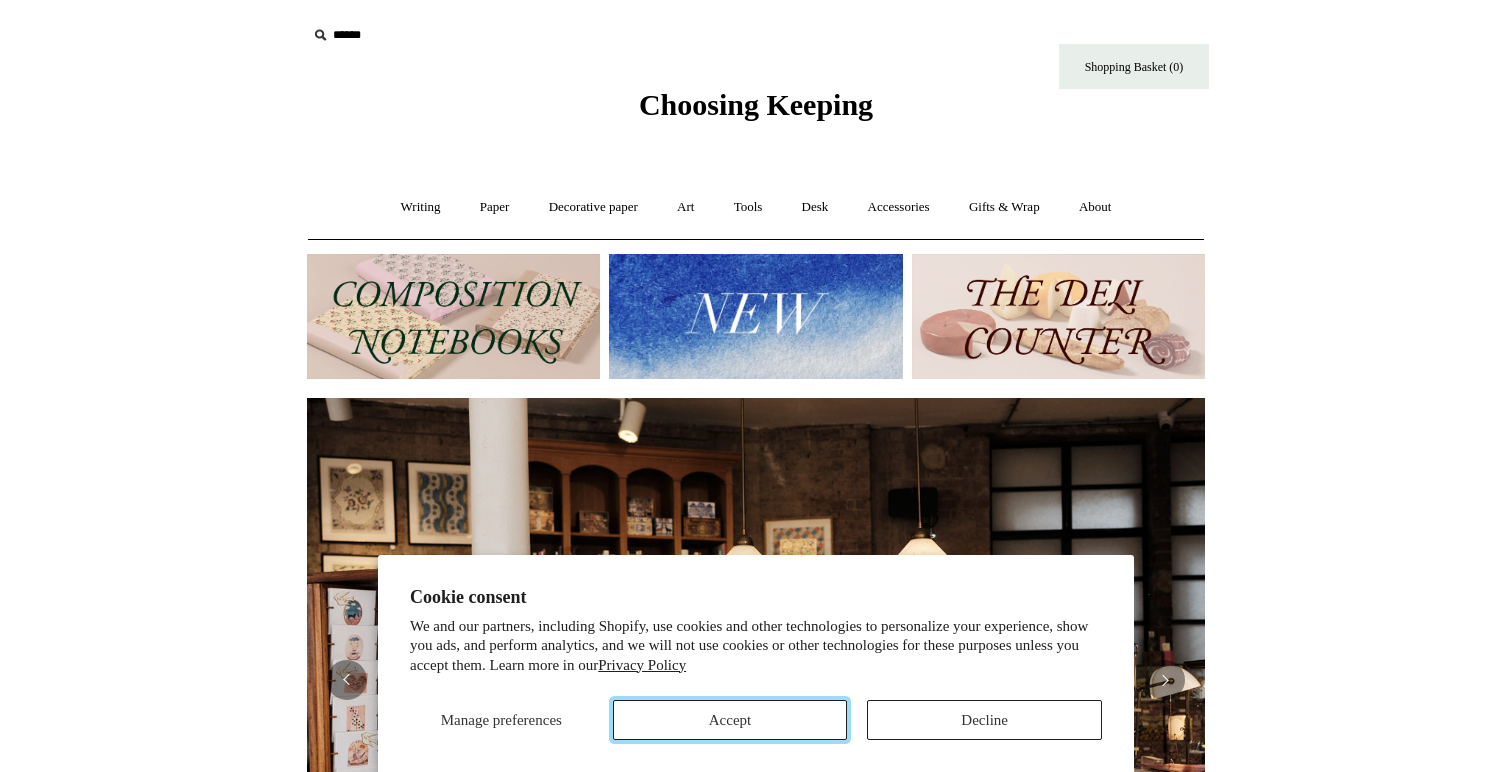 click on "Accept" at bounding box center [730, 720] 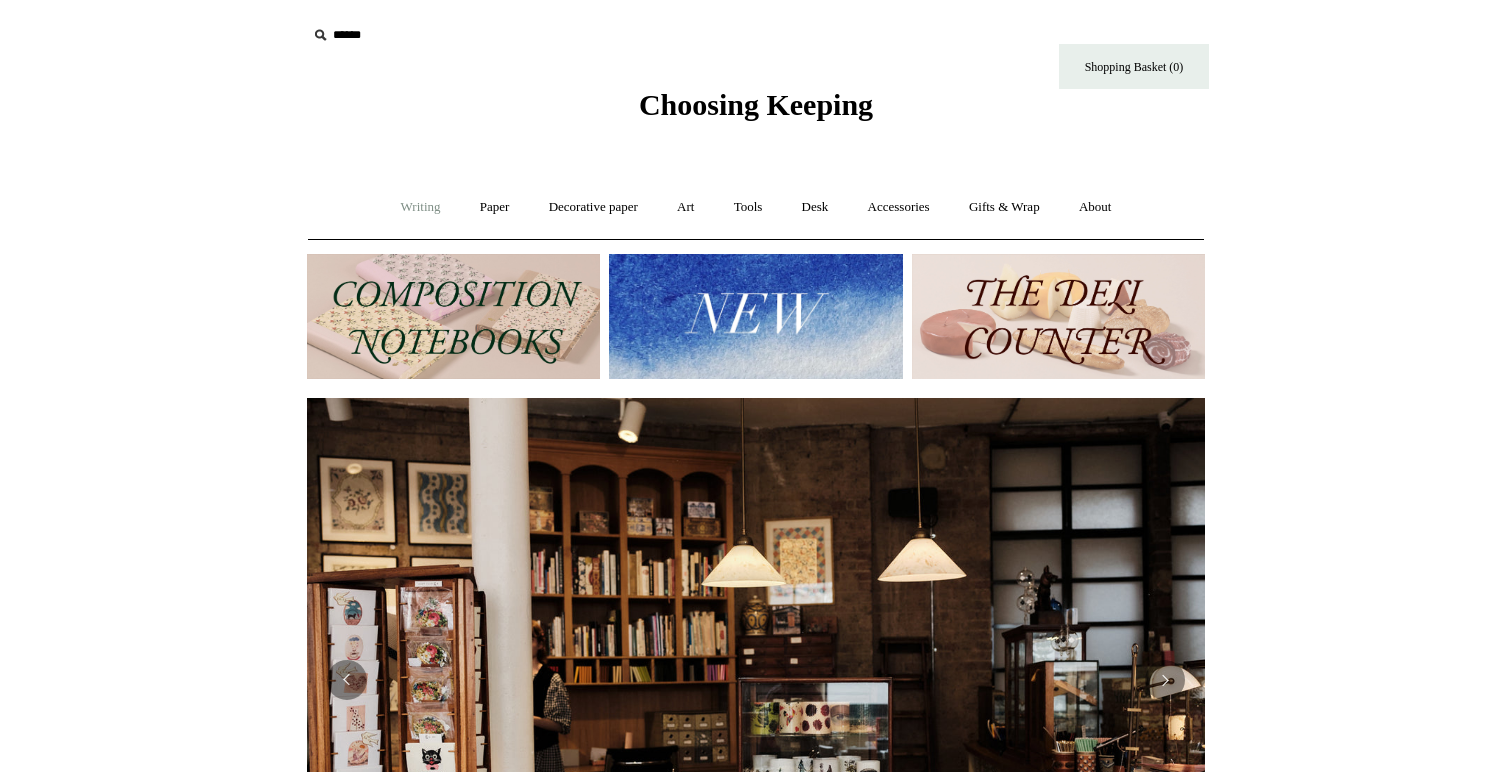 click on "Writing +" at bounding box center (421, 207) 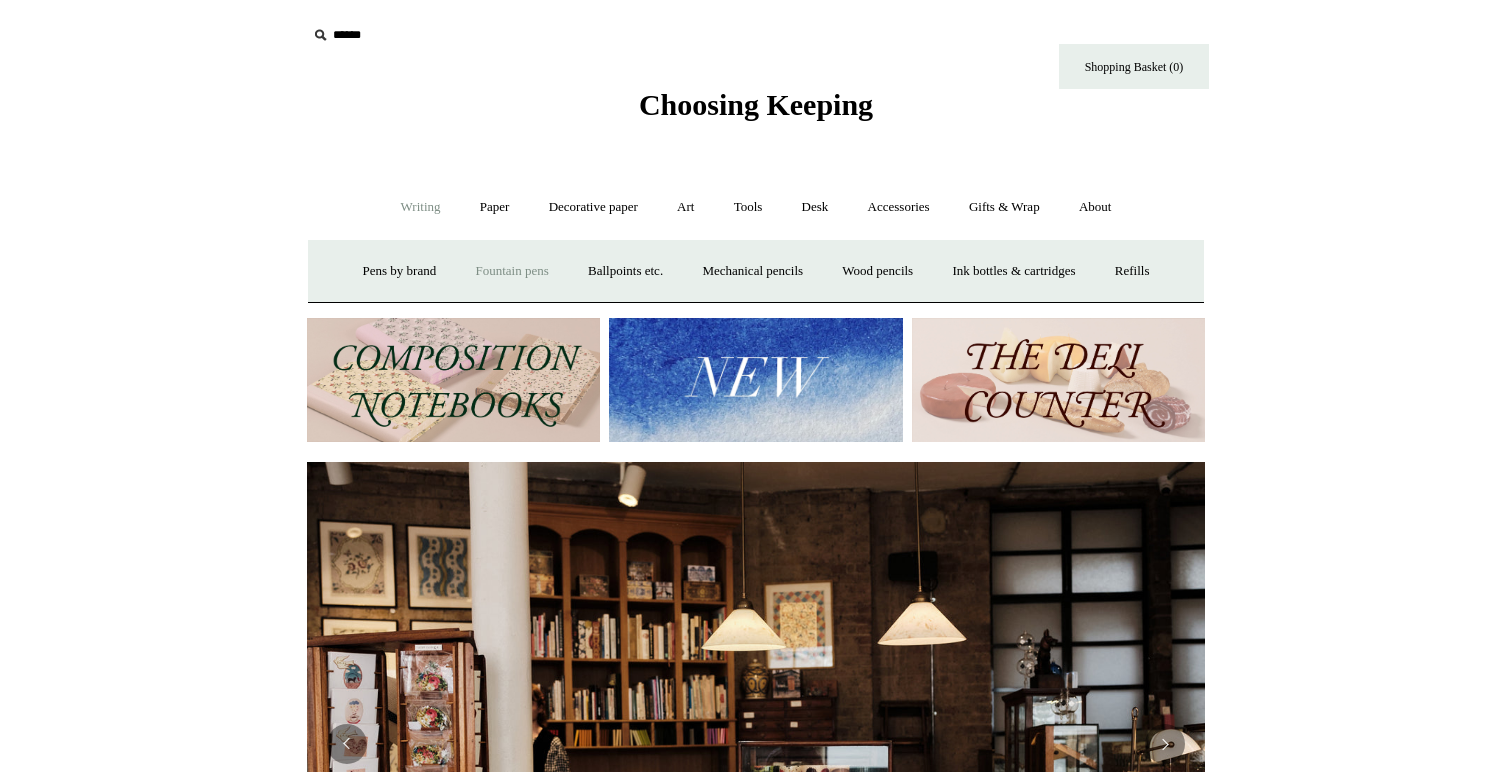 click on "Fountain pens +" at bounding box center [511, 271] 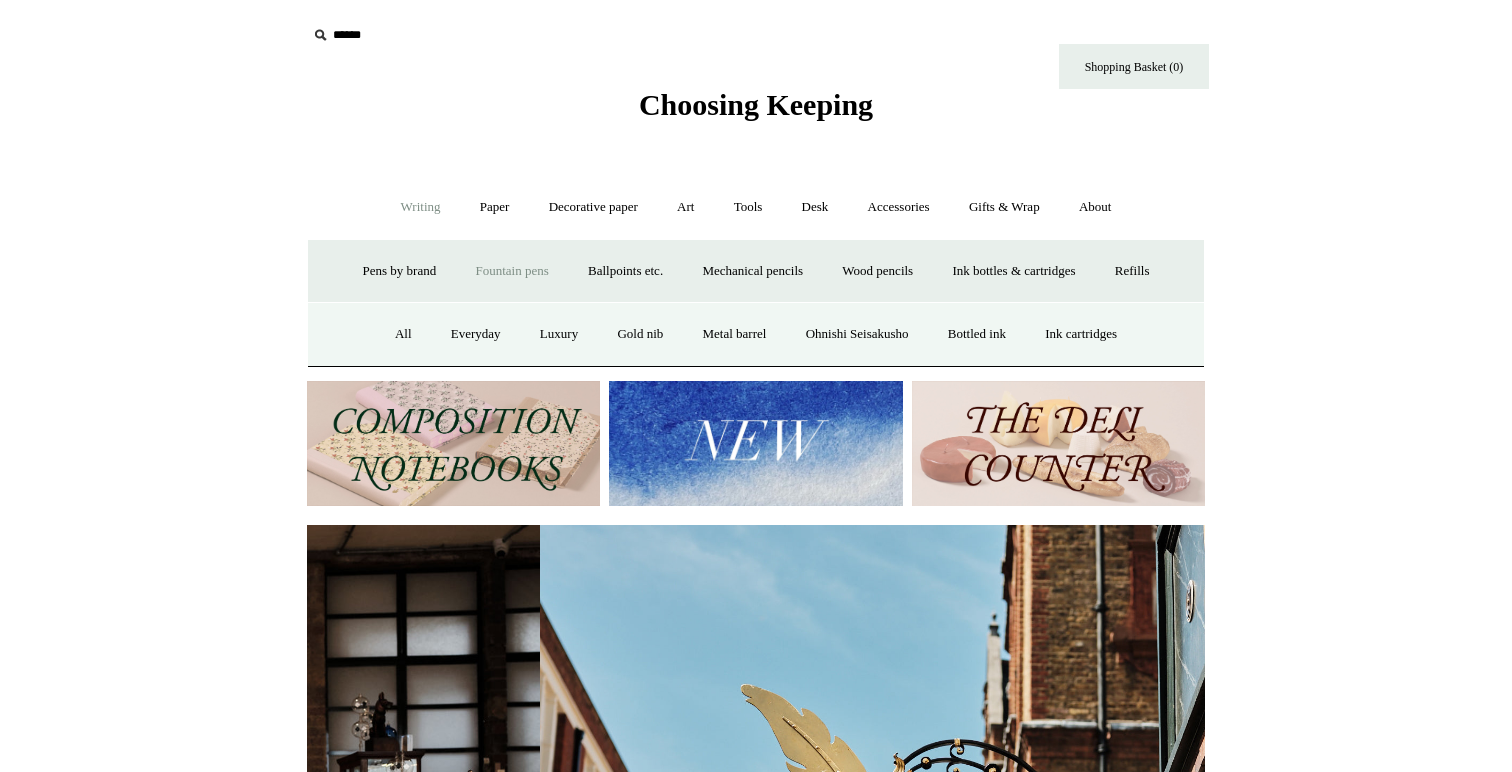scroll, scrollTop: 0, scrollLeft: 898, axis: horizontal 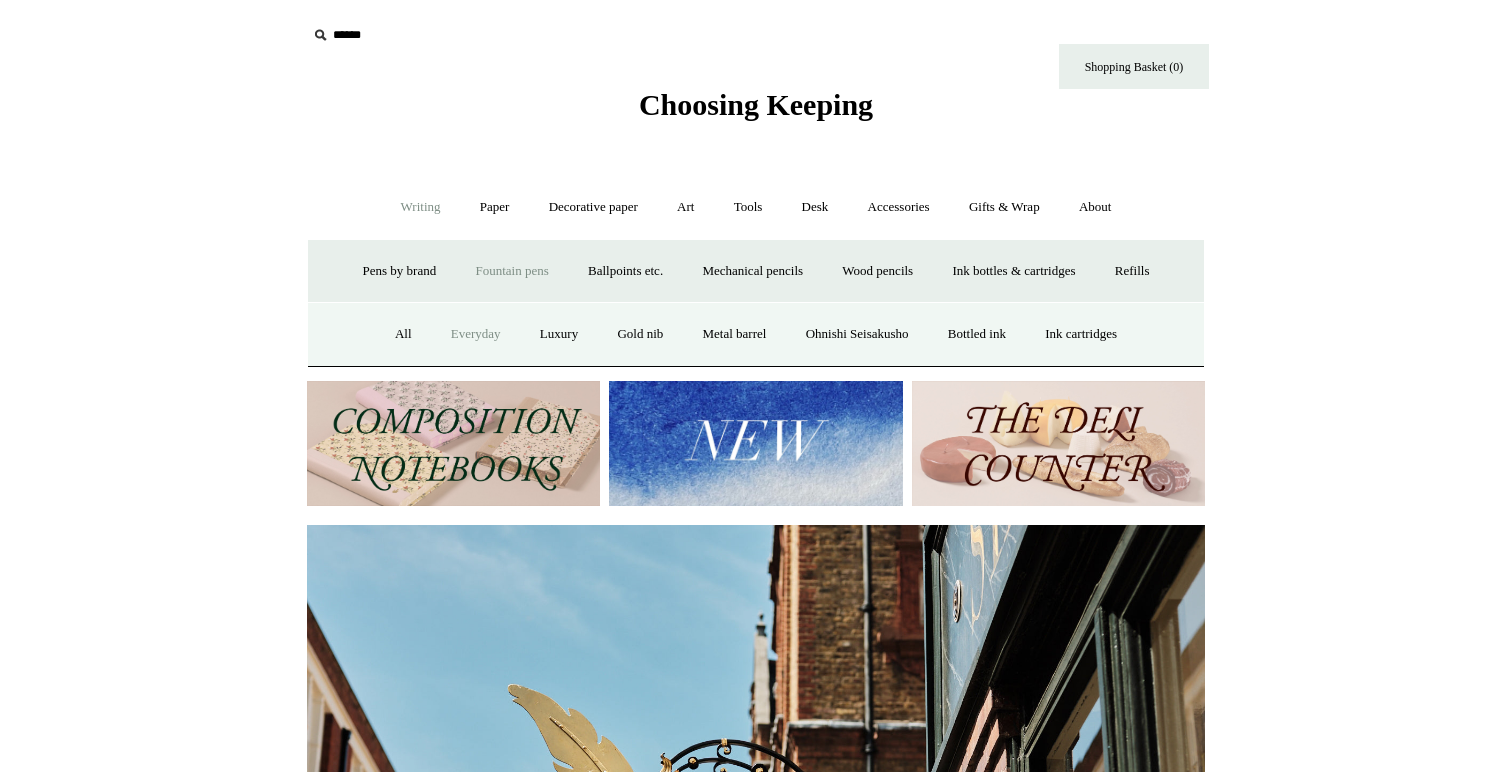 click on "Everyday" at bounding box center [476, 334] 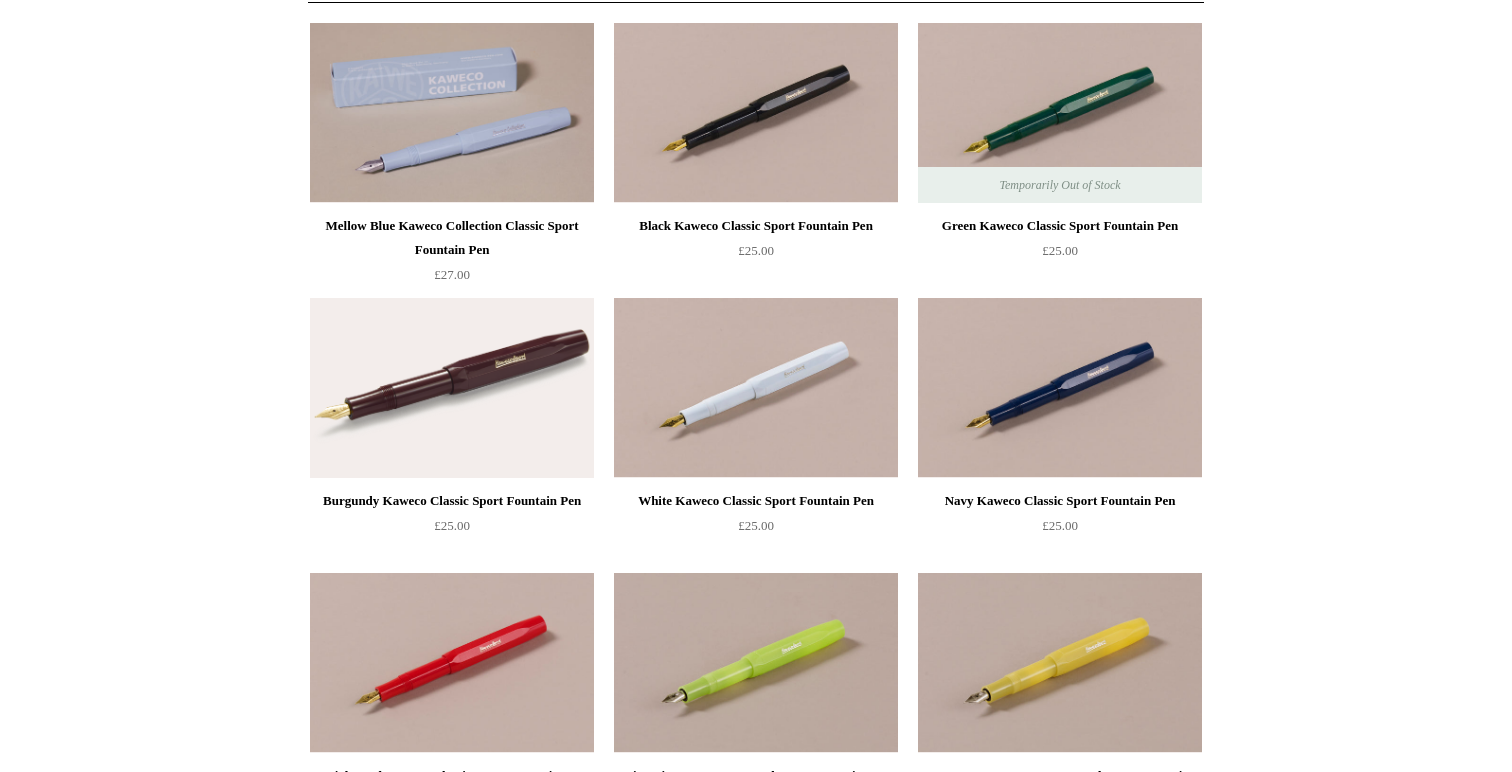 scroll, scrollTop: 0, scrollLeft: 0, axis: both 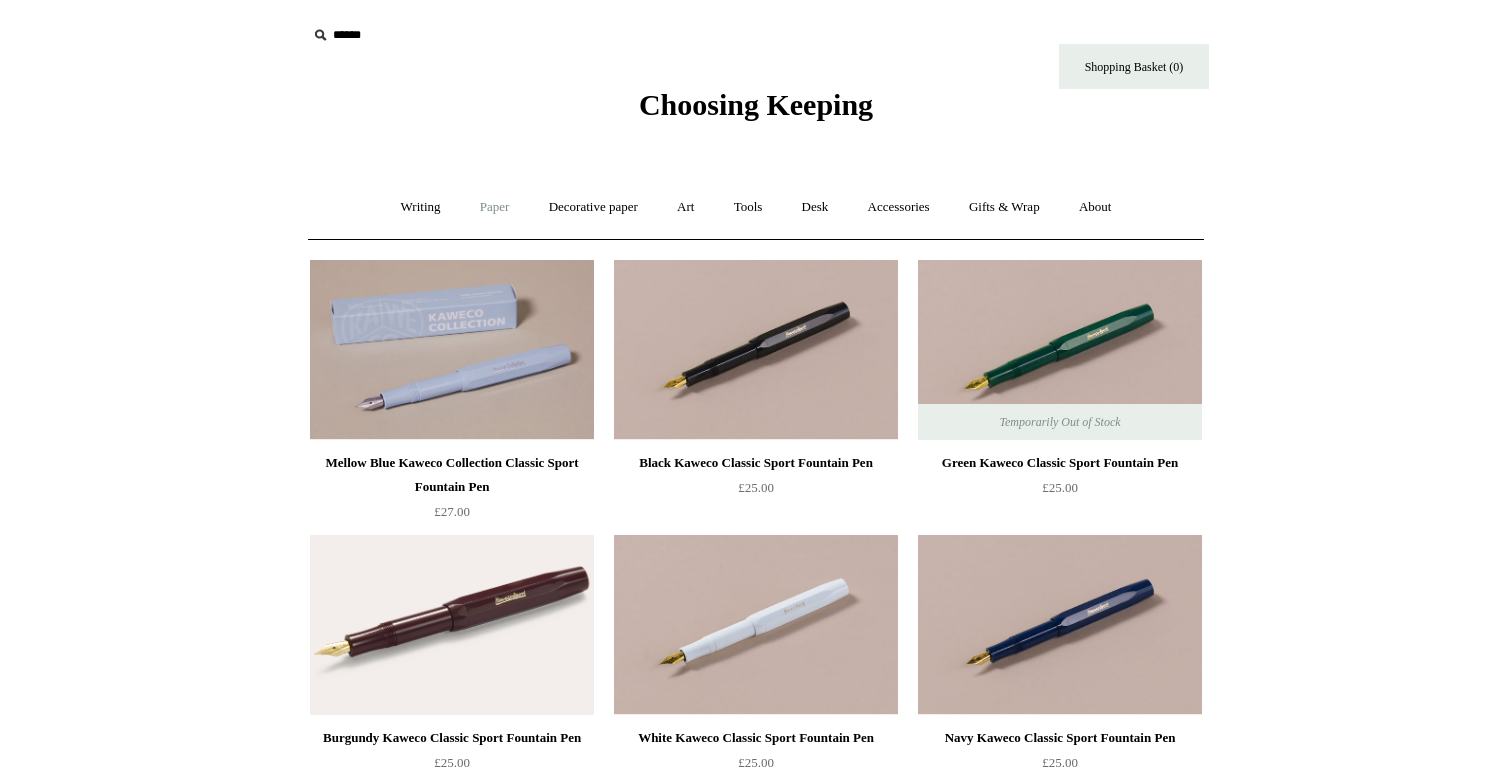 click on "Paper +" at bounding box center [495, 207] 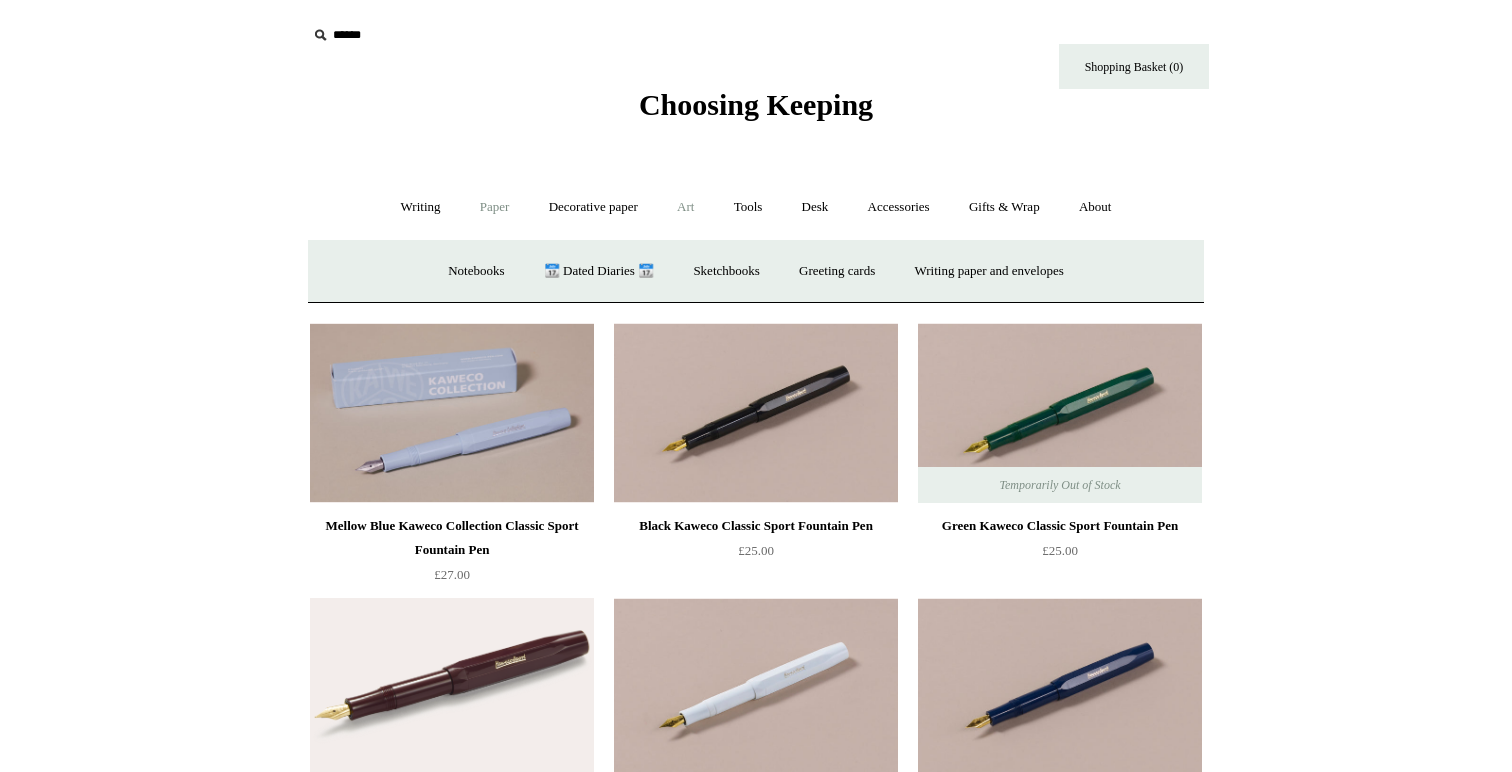 click on "Art +" at bounding box center [685, 207] 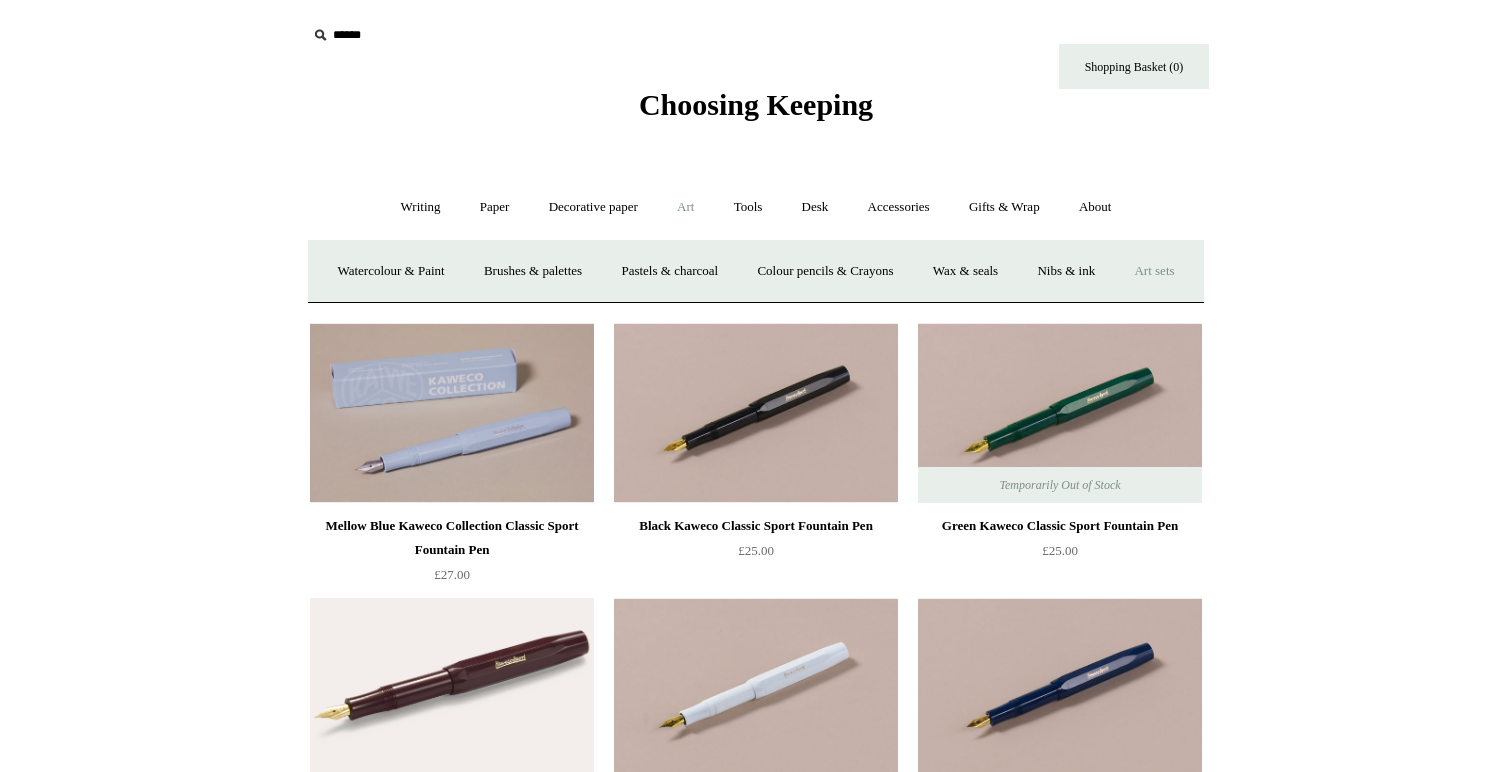 click on "Art sets" at bounding box center [1154, 271] 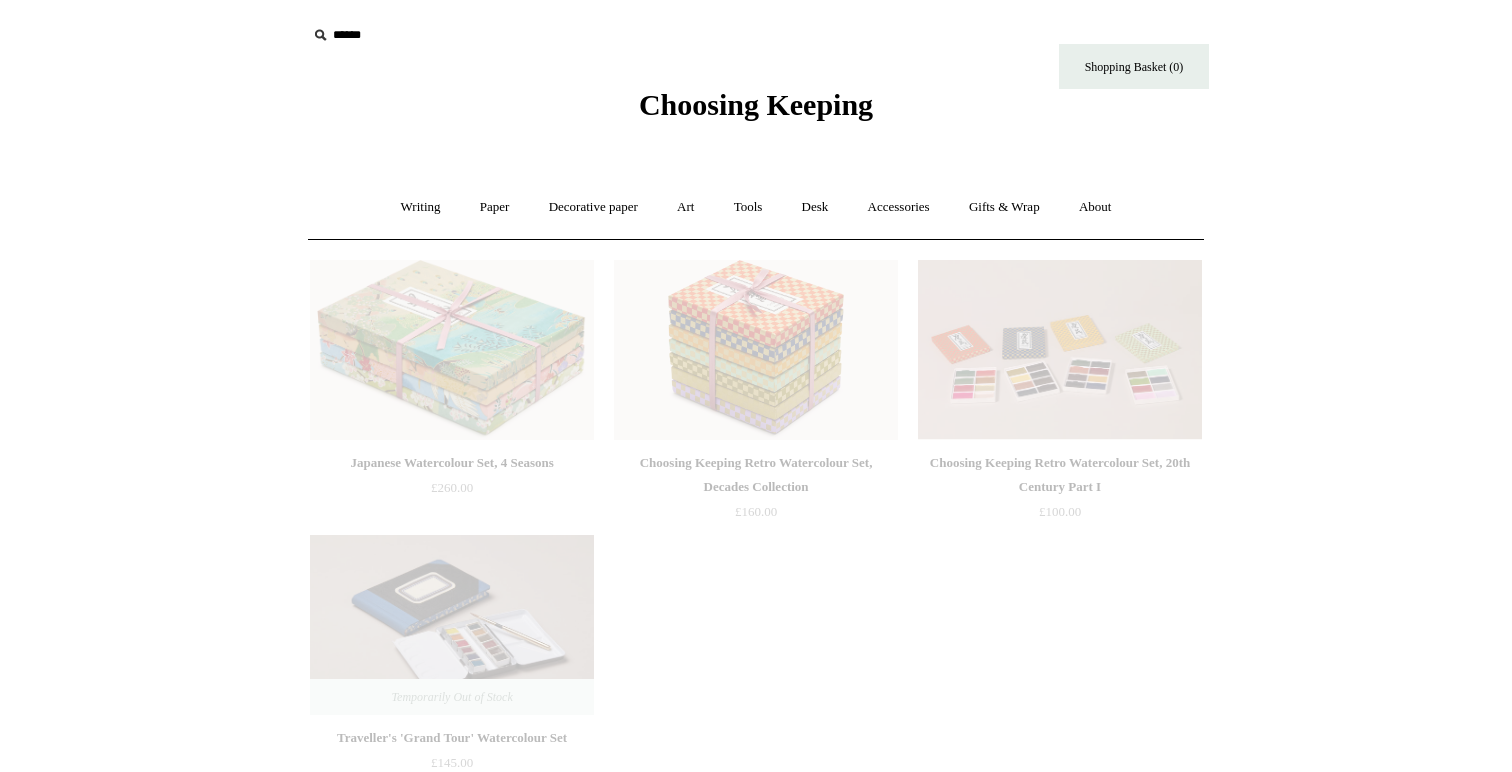 scroll, scrollTop: 0, scrollLeft: 0, axis: both 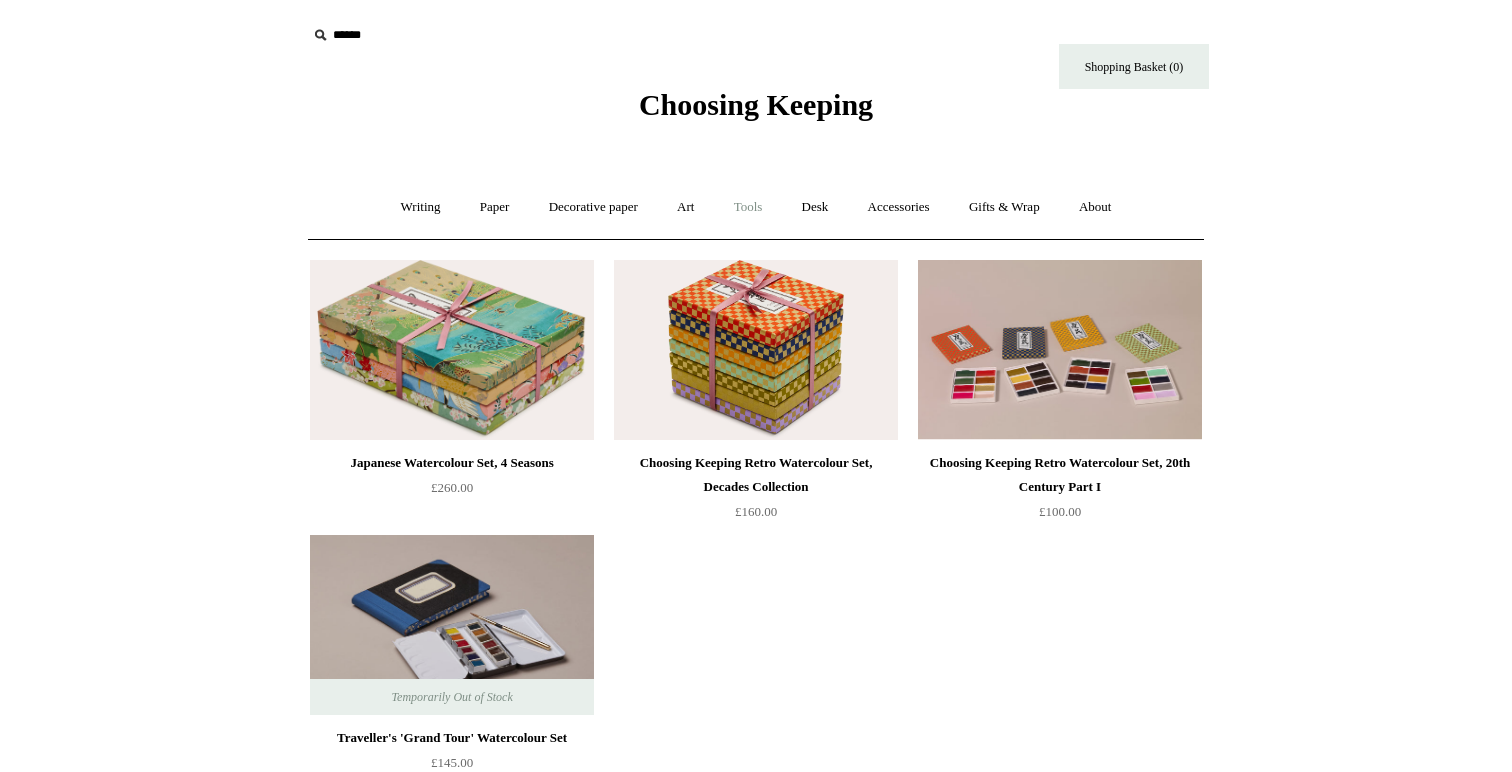 click on "Tools +" at bounding box center (748, 207) 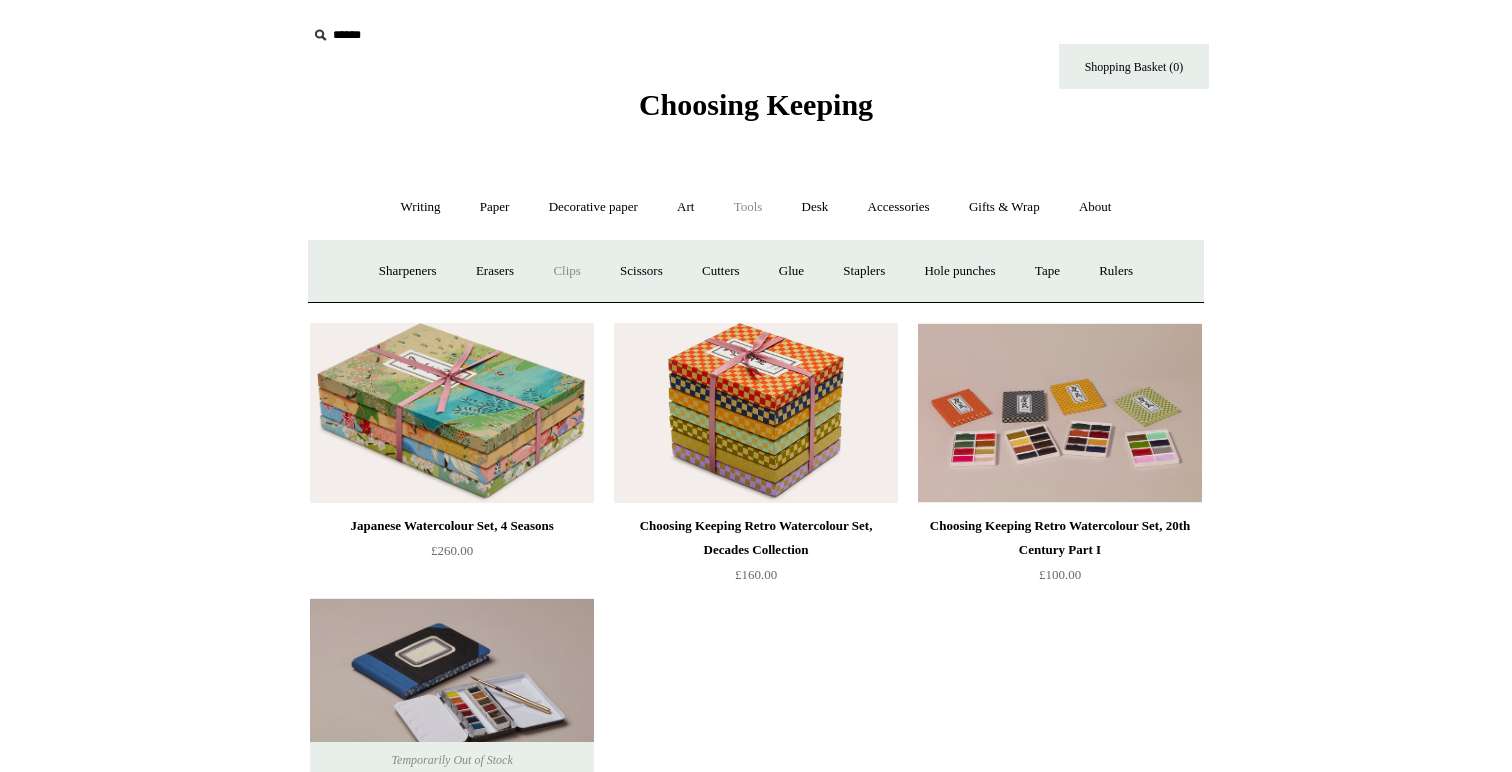 click on "Clips +" at bounding box center [566, 271] 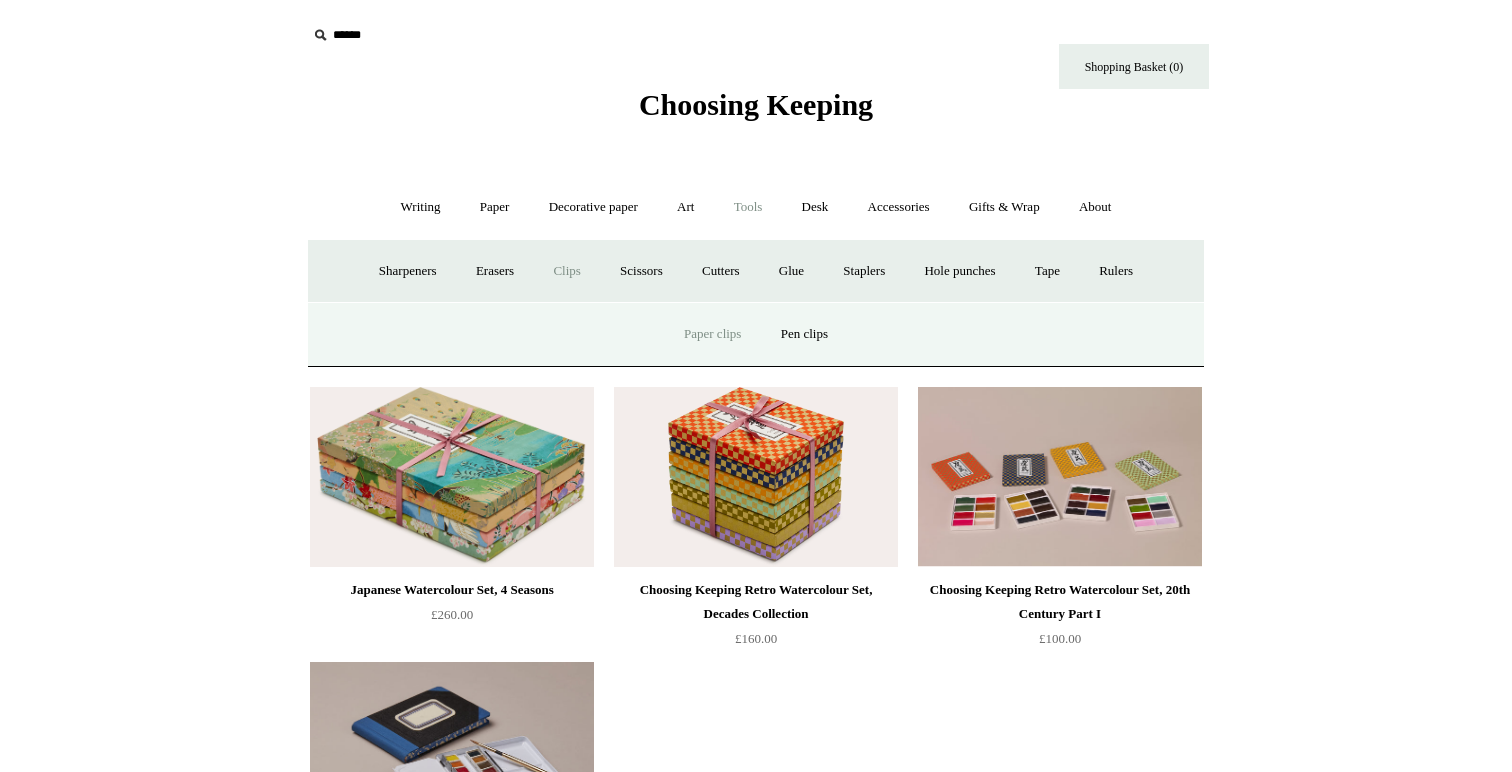 click on "Paper clips" at bounding box center (712, 334) 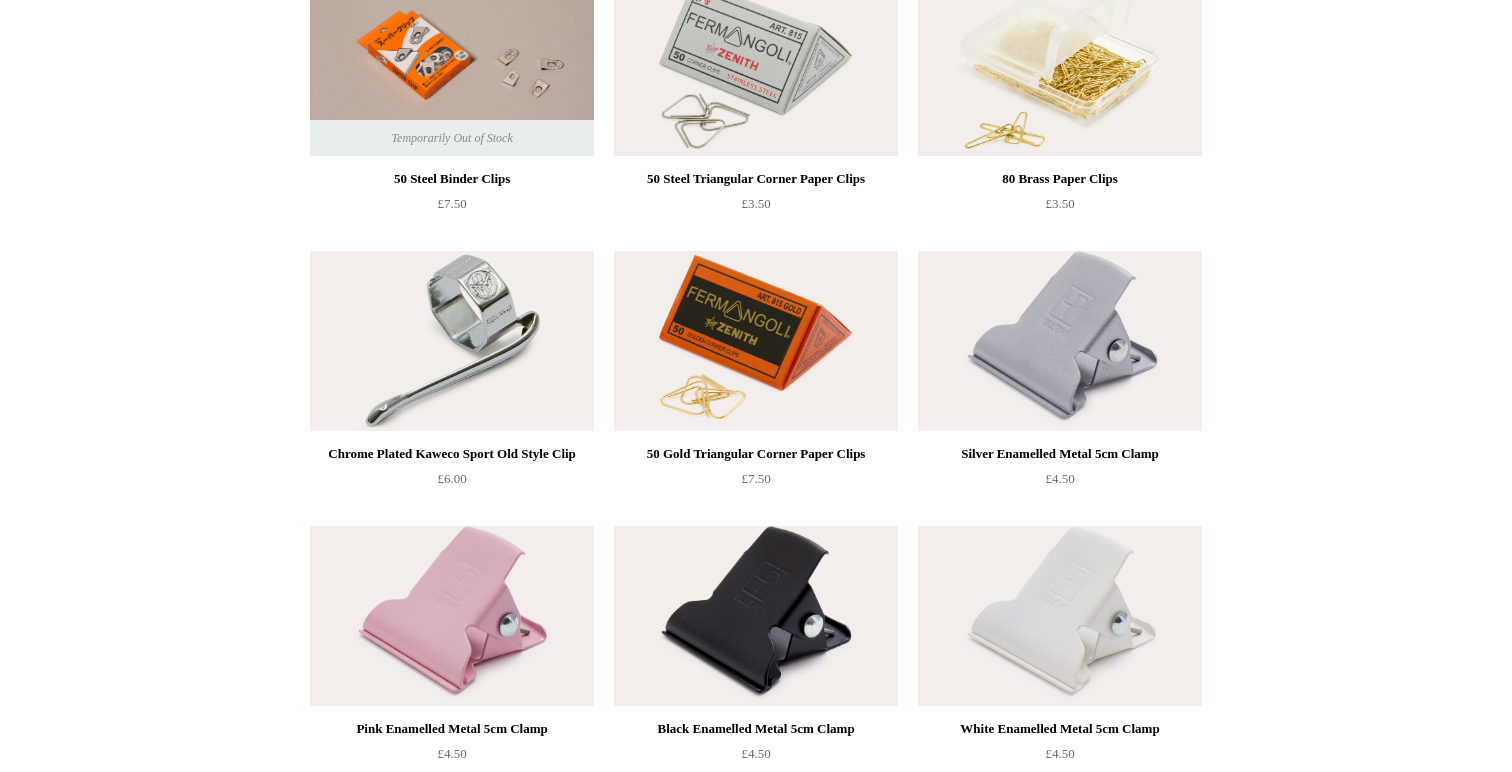 scroll, scrollTop: 0, scrollLeft: 0, axis: both 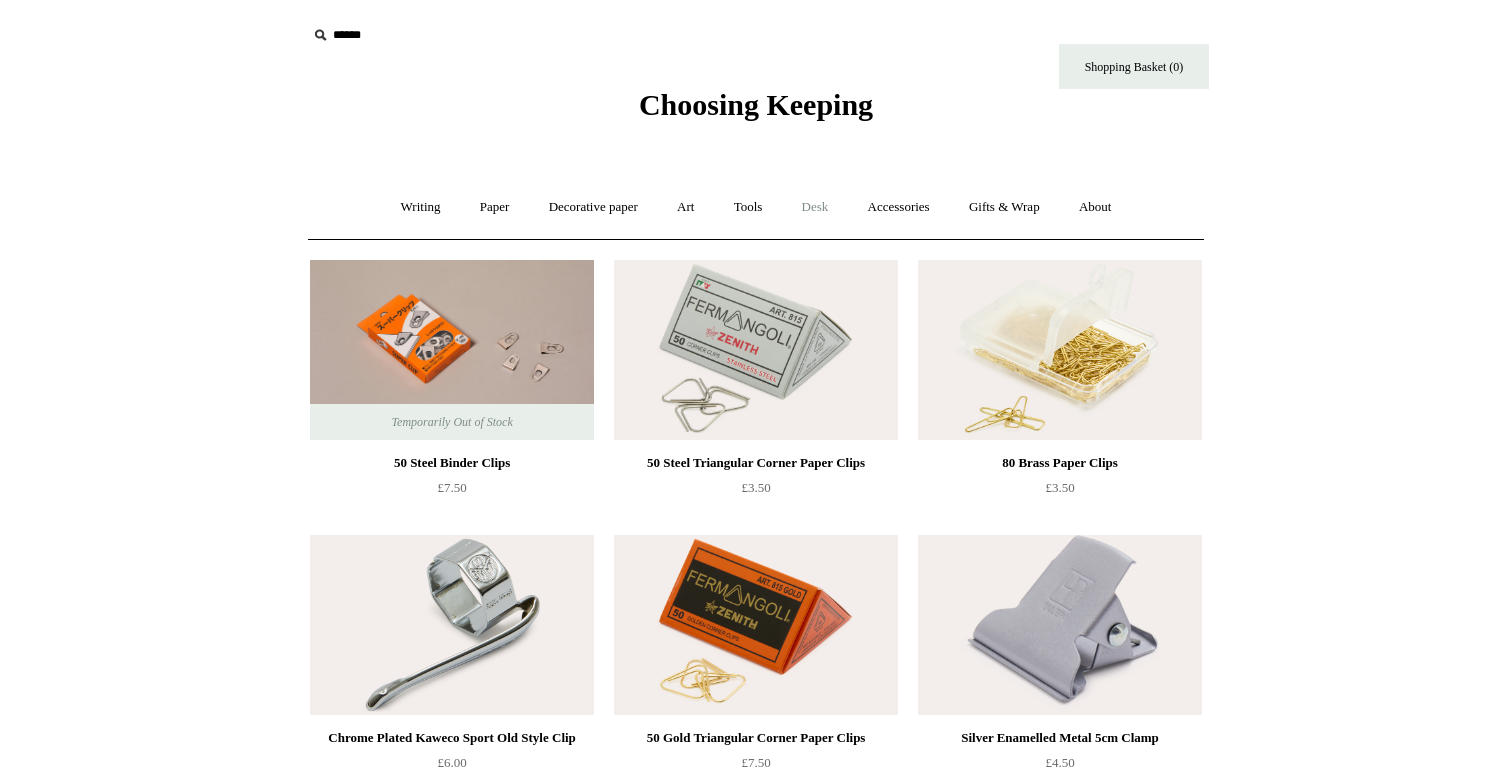 click on "Desk +" at bounding box center (815, 207) 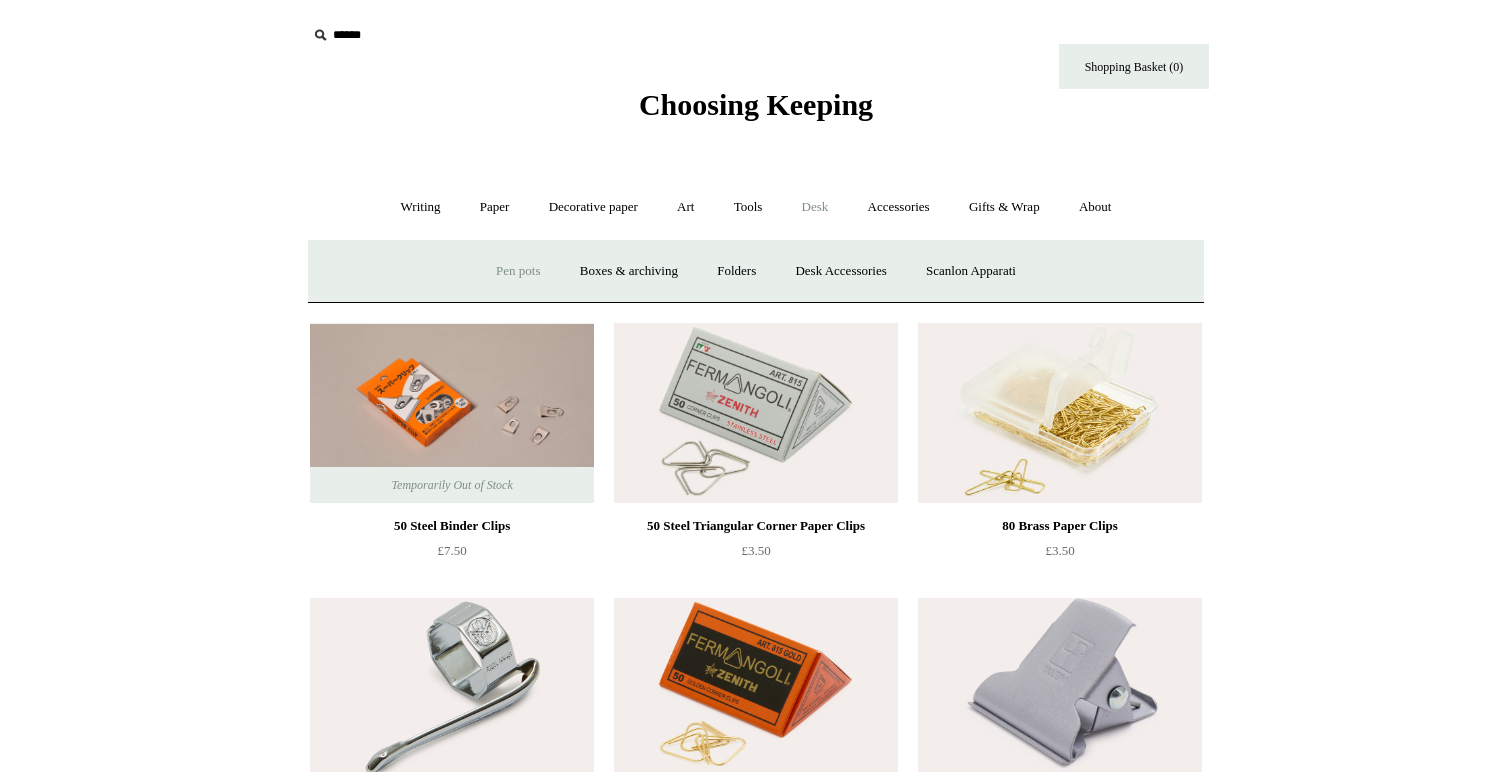 click on "Pen pots" at bounding box center (518, 271) 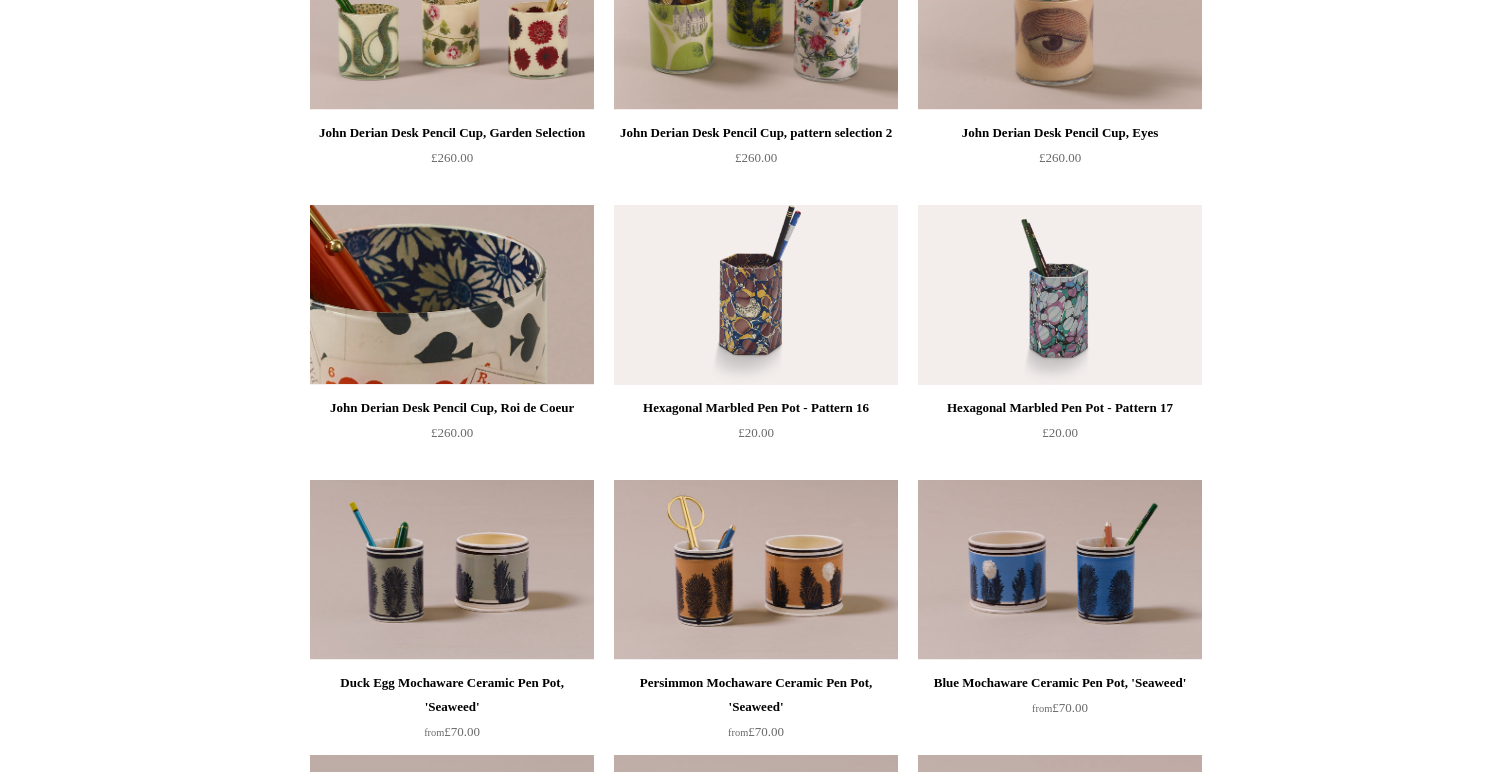 scroll, scrollTop: 0, scrollLeft: 0, axis: both 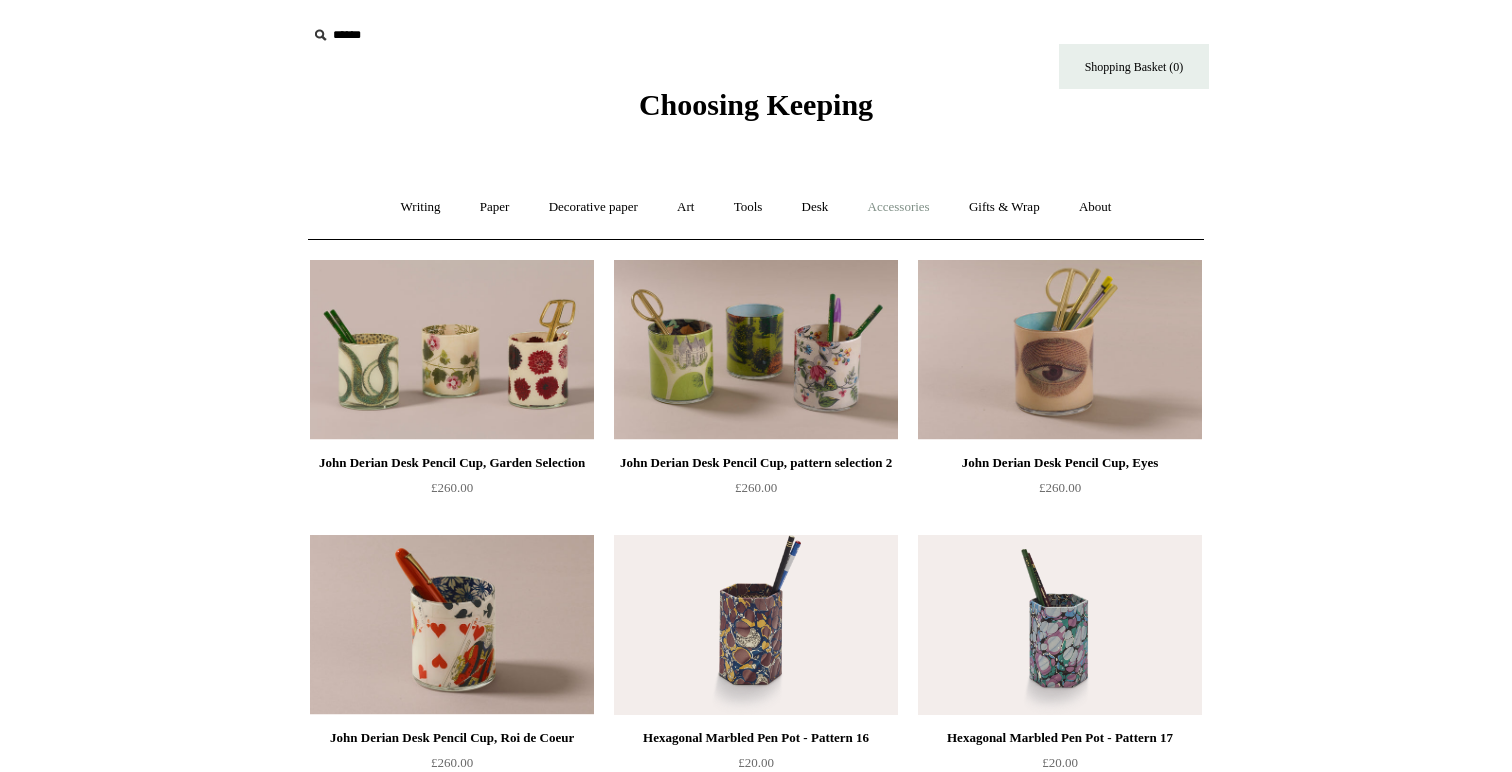 click on "Accessories +" at bounding box center (899, 207) 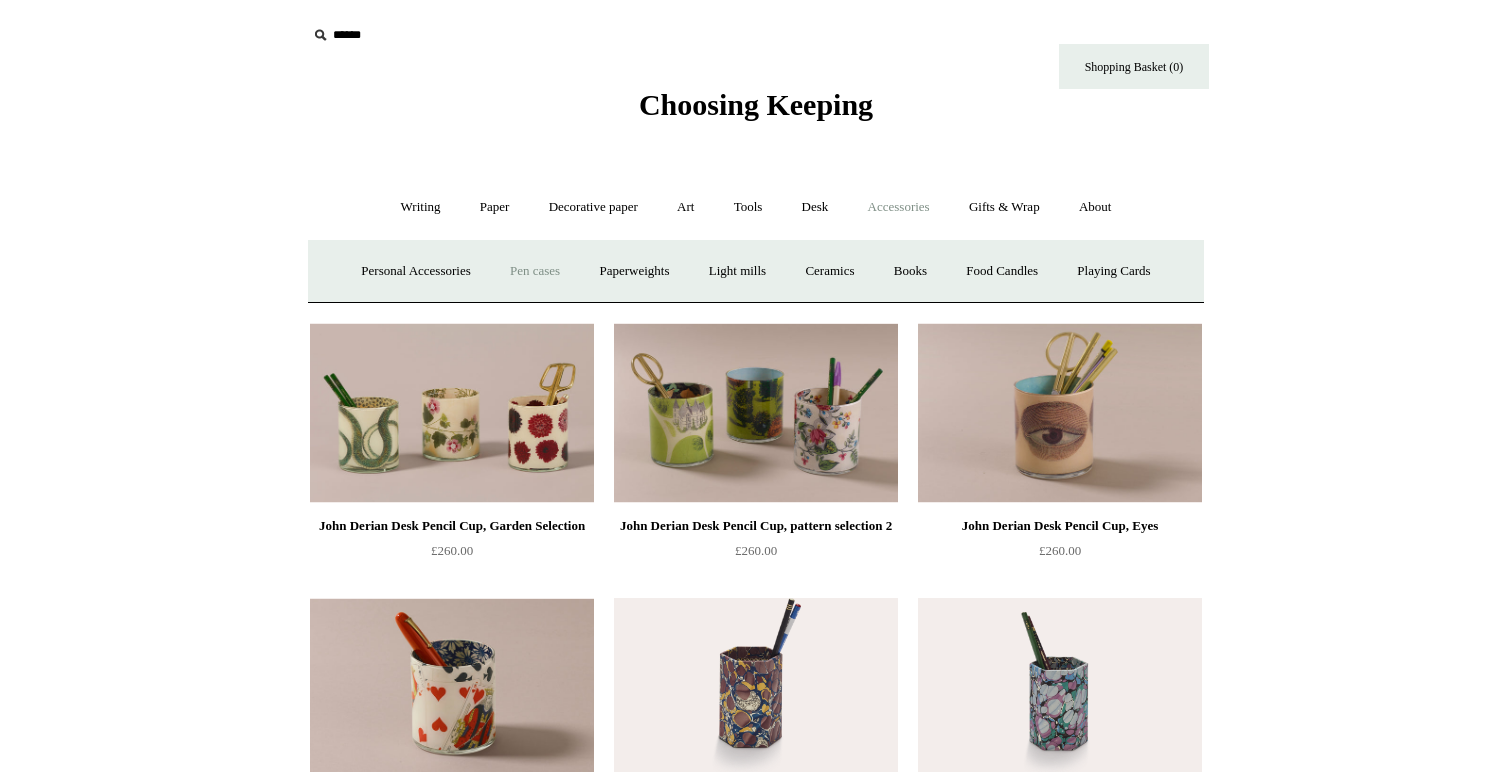 click on "Pen cases" at bounding box center [535, 271] 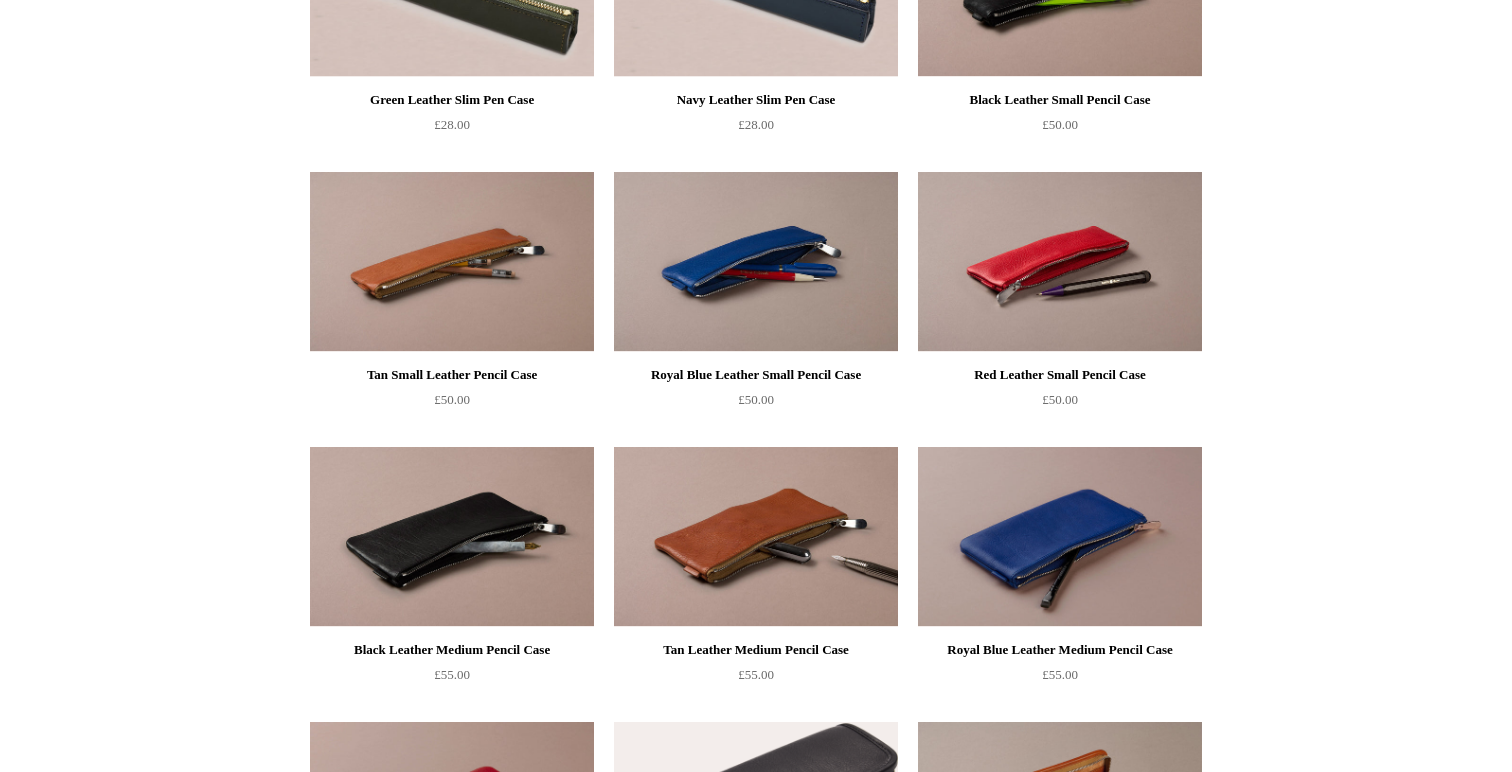 scroll, scrollTop: 0, scrollLeft: 0, axis: both 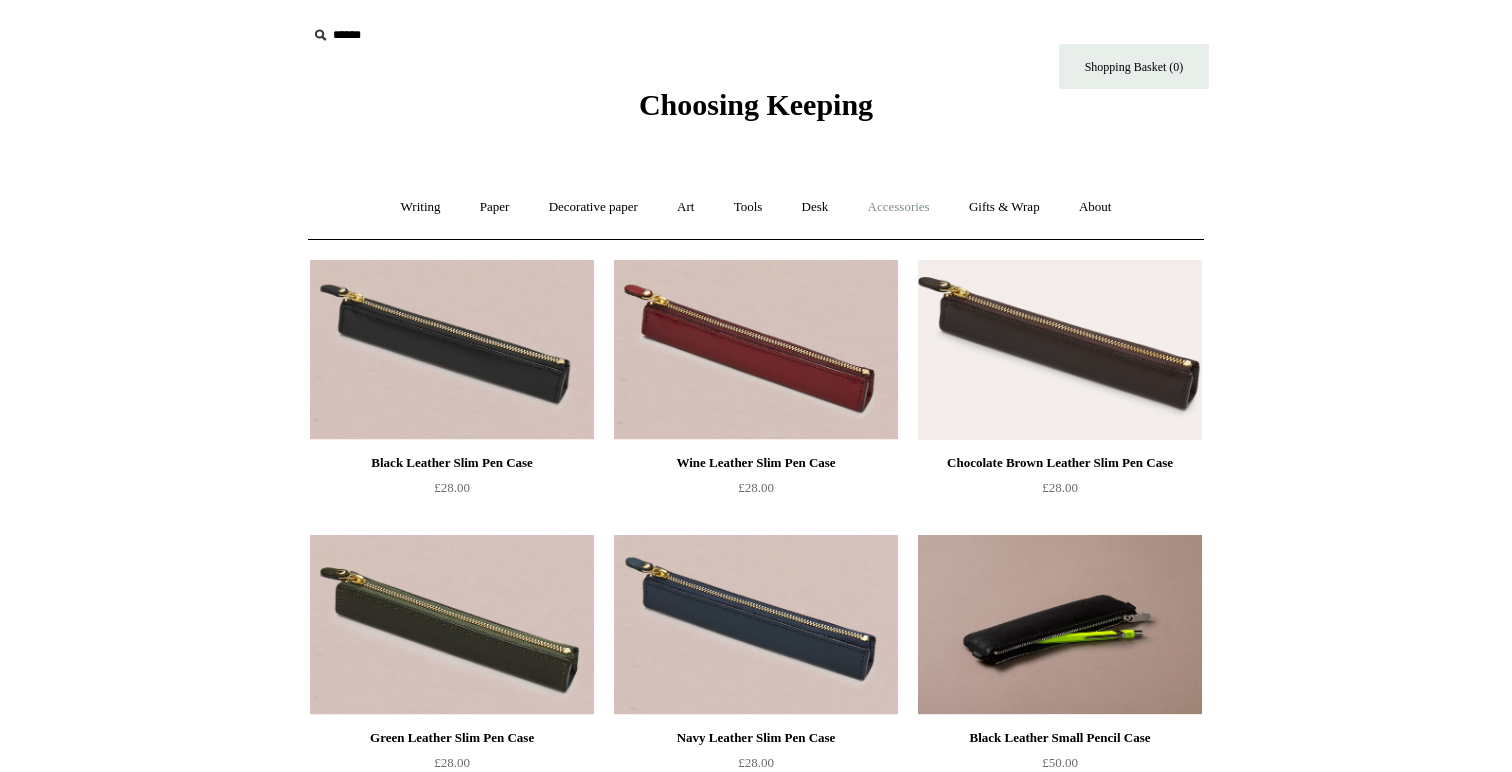 click on "Accessories +" at bounding box center [899, 207] 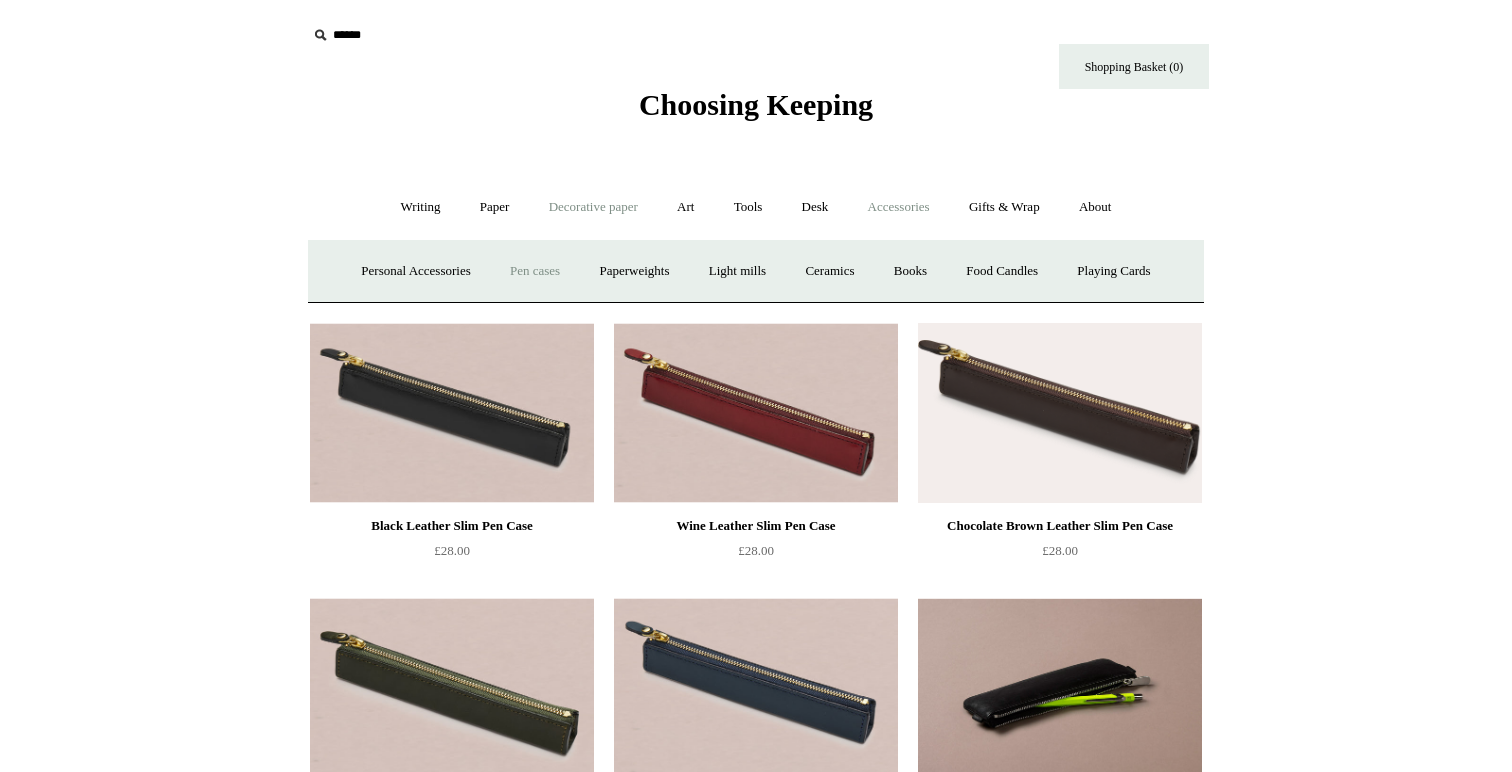 click on "Decorative paper +" at bounding box center [593, 207] 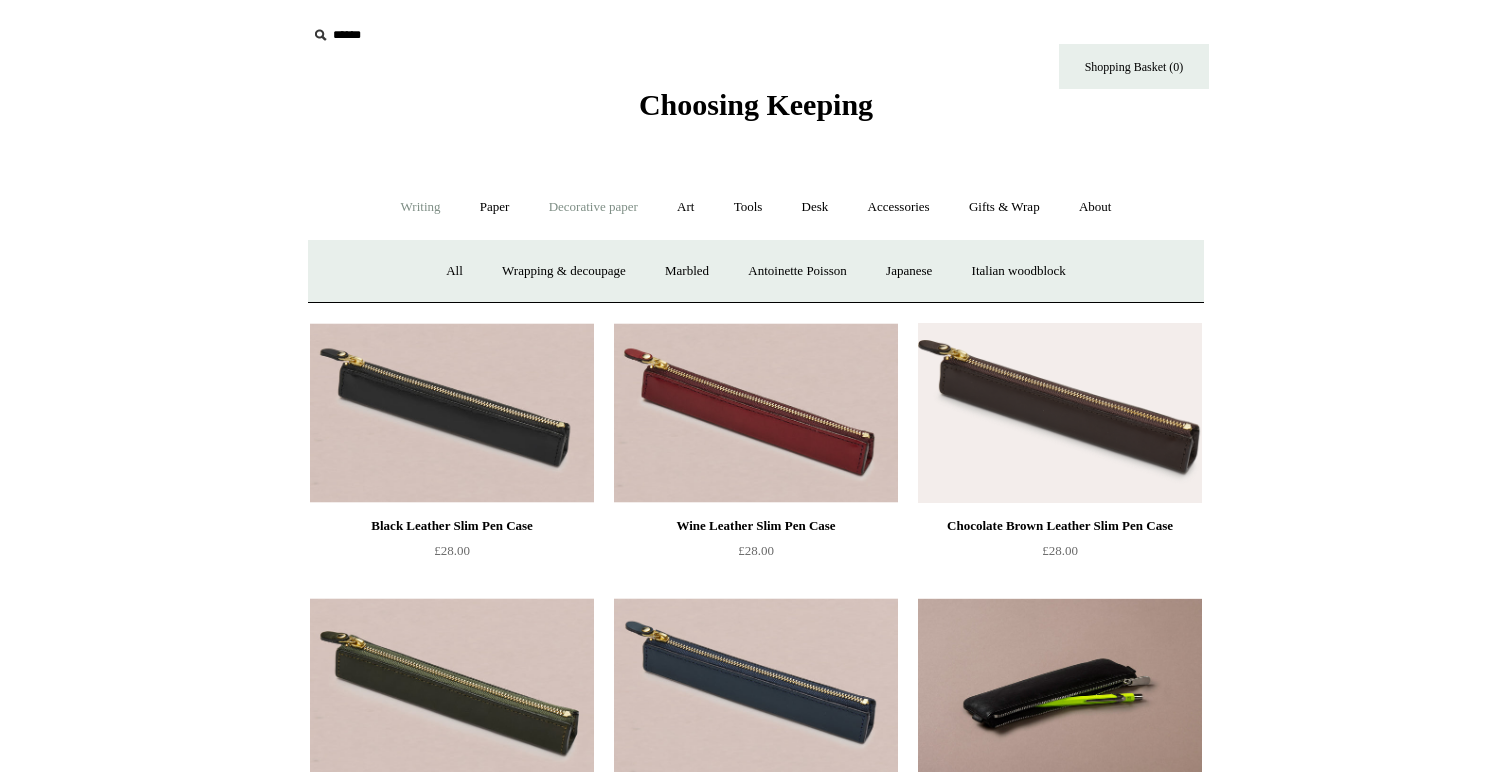 click on "Writing +" at bounding box center (421, 207) 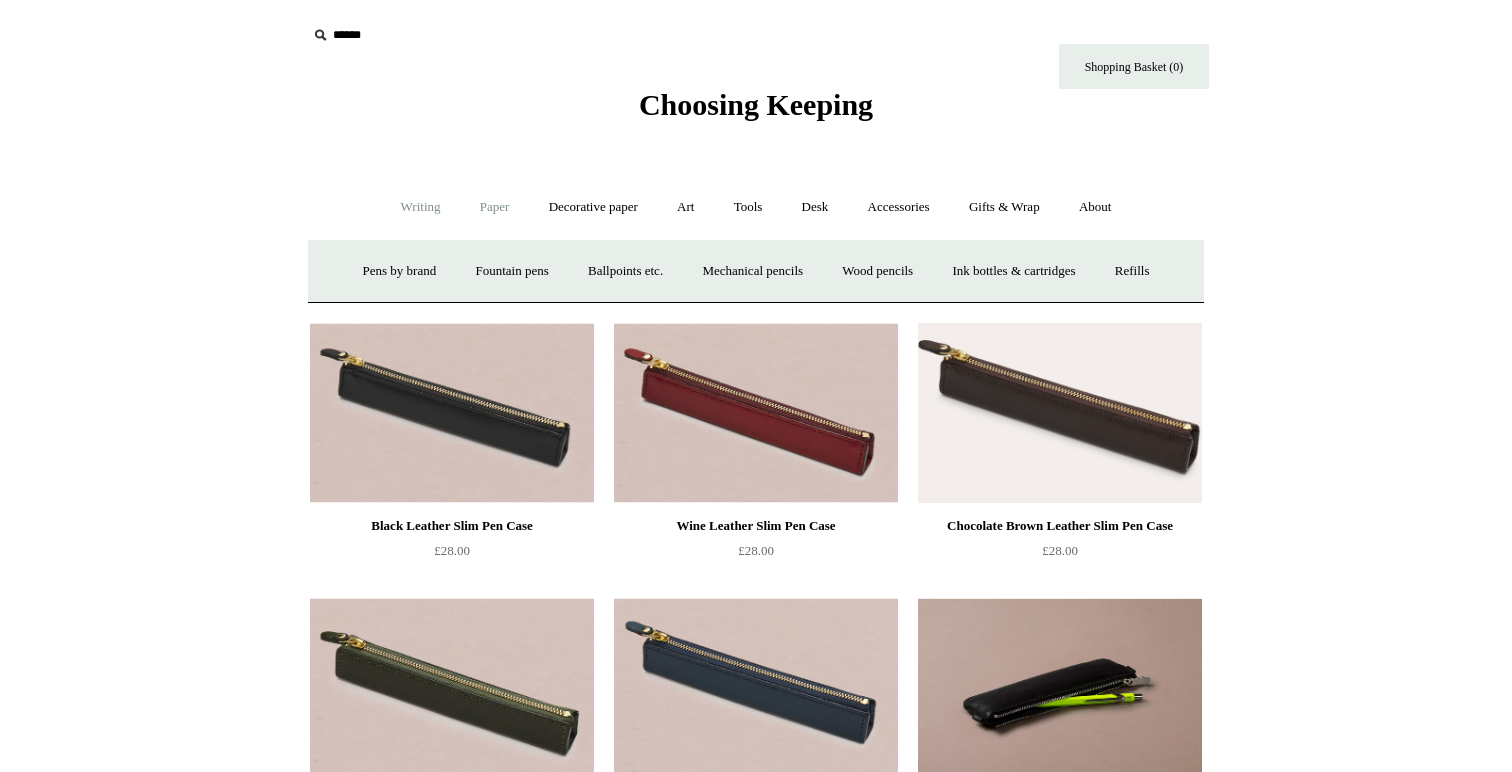 click on "Paper +" at bounding box center [495, 207] 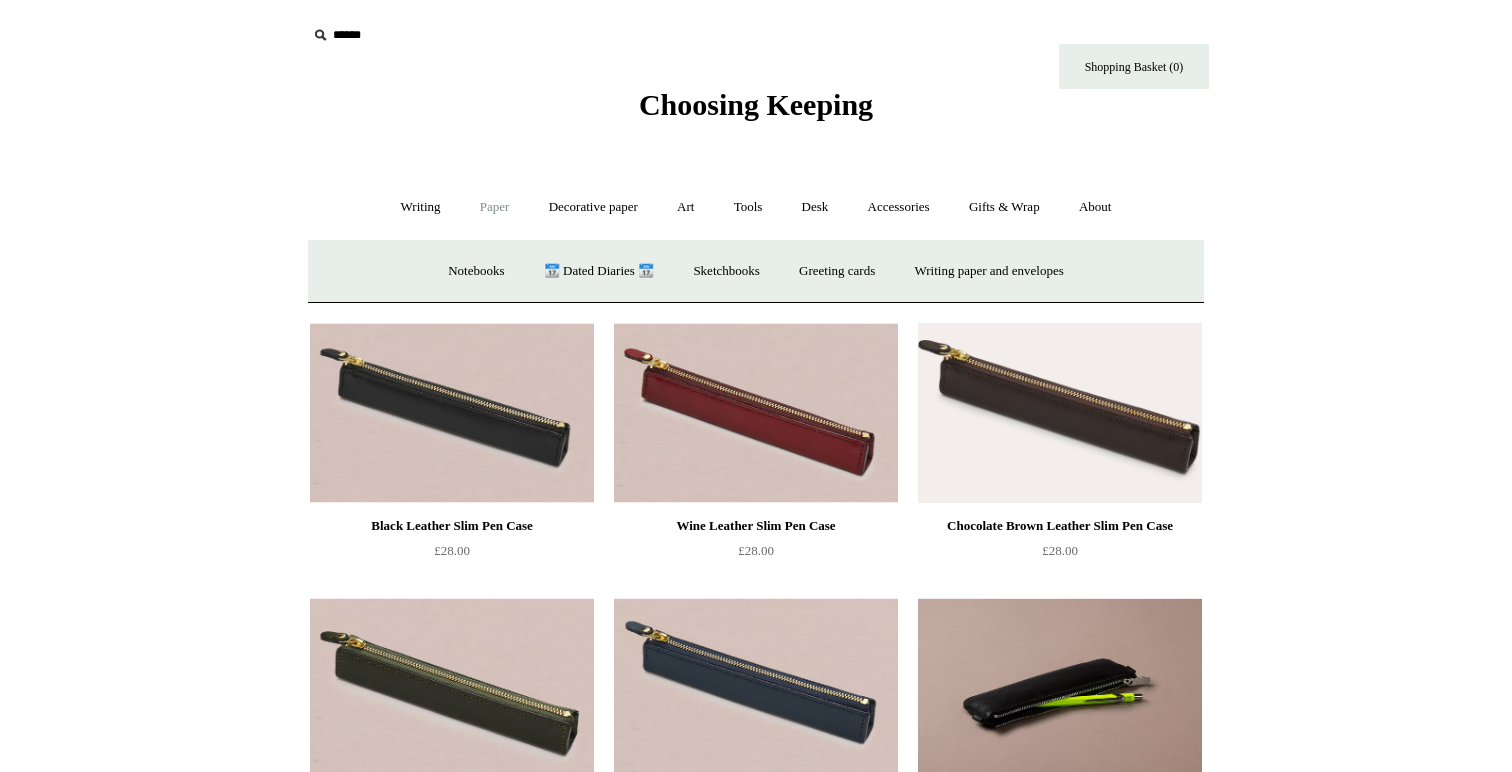click at bounding box center [430, 35] 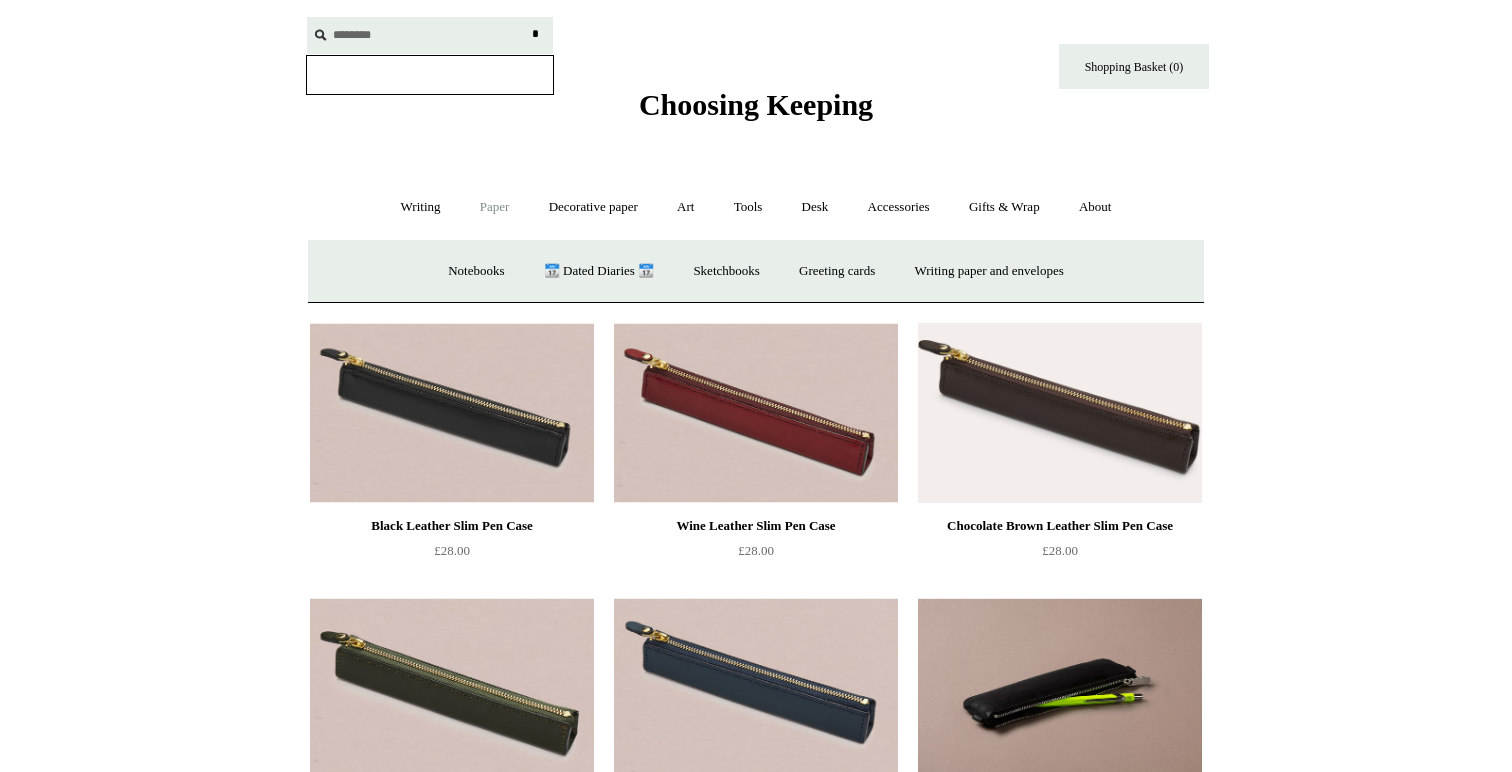 type on "********" 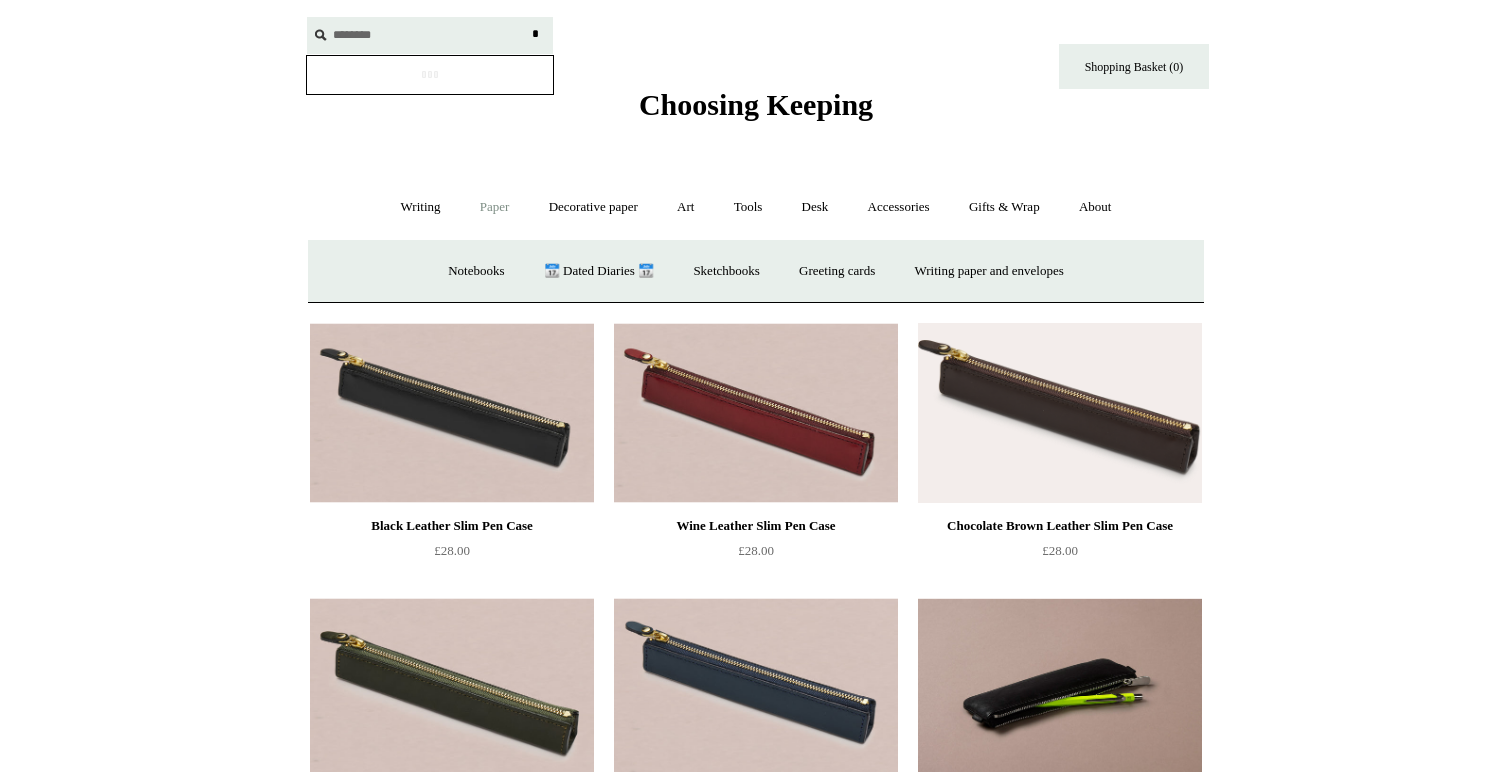 click on "*" at bounding box center [535, 34] 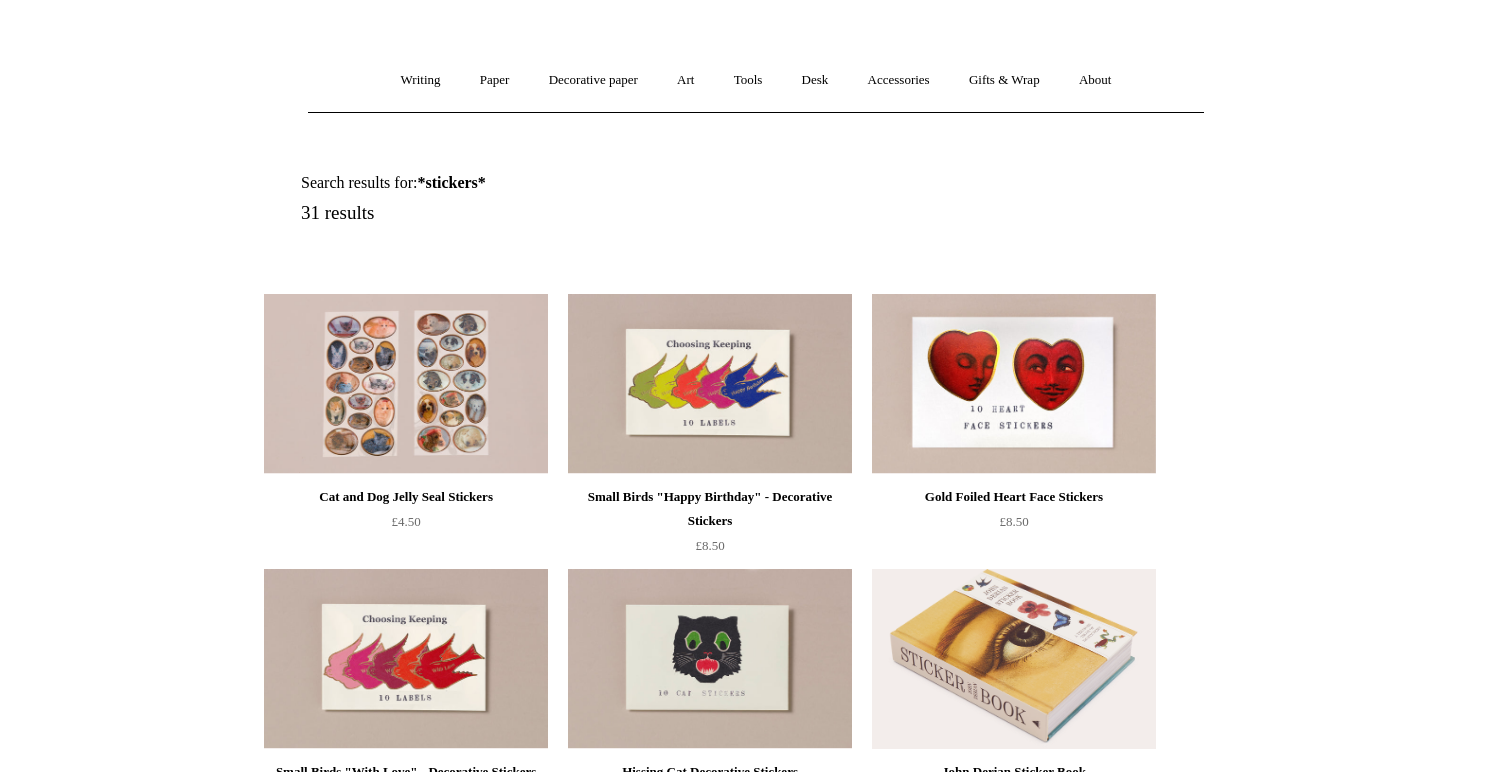 scroll, scrollTop: 0, scrollLeft: 0, axis: both 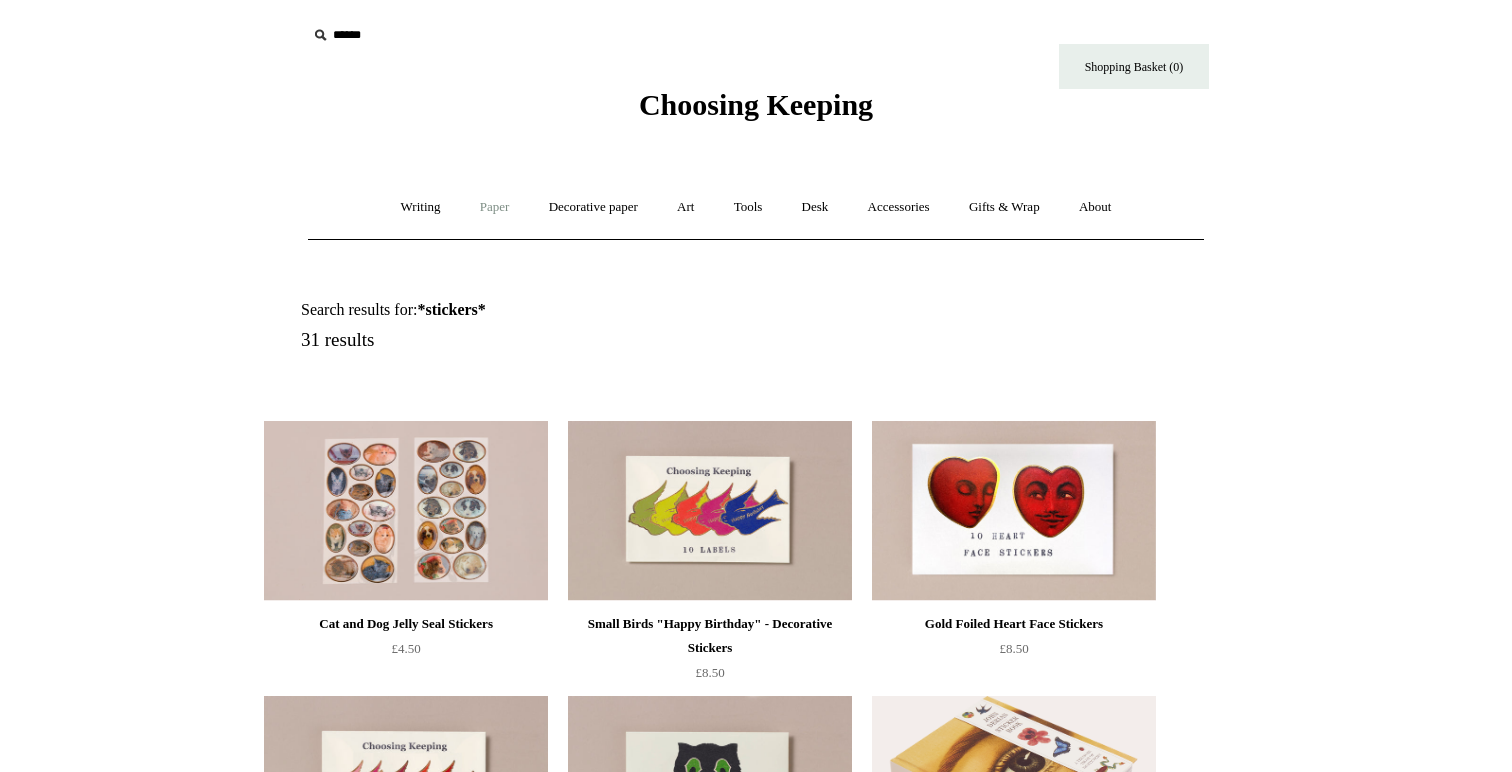 click on "Paper +" at bounding box center (495, 207) 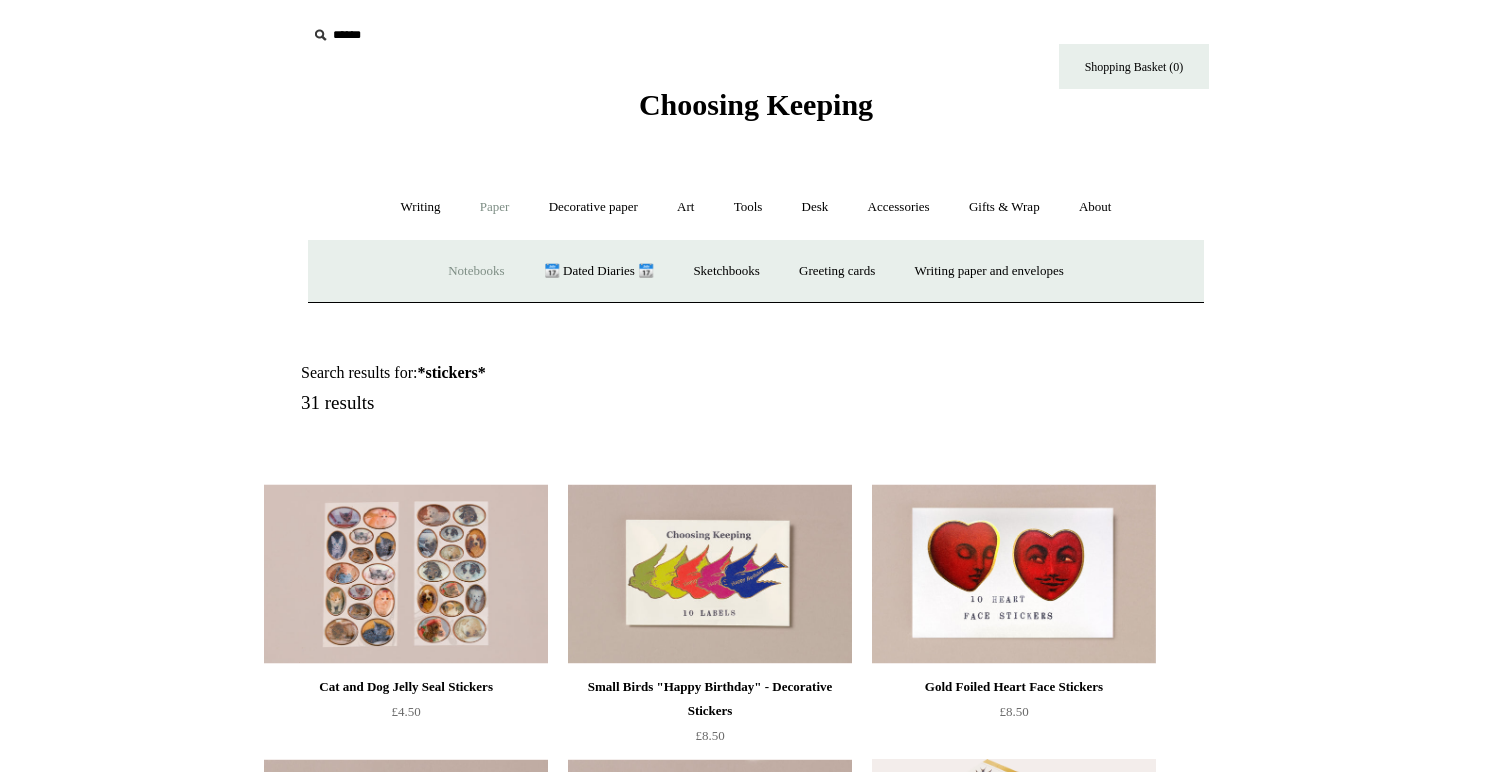 click on "Notebooks +" at bounding box center [476, 271] 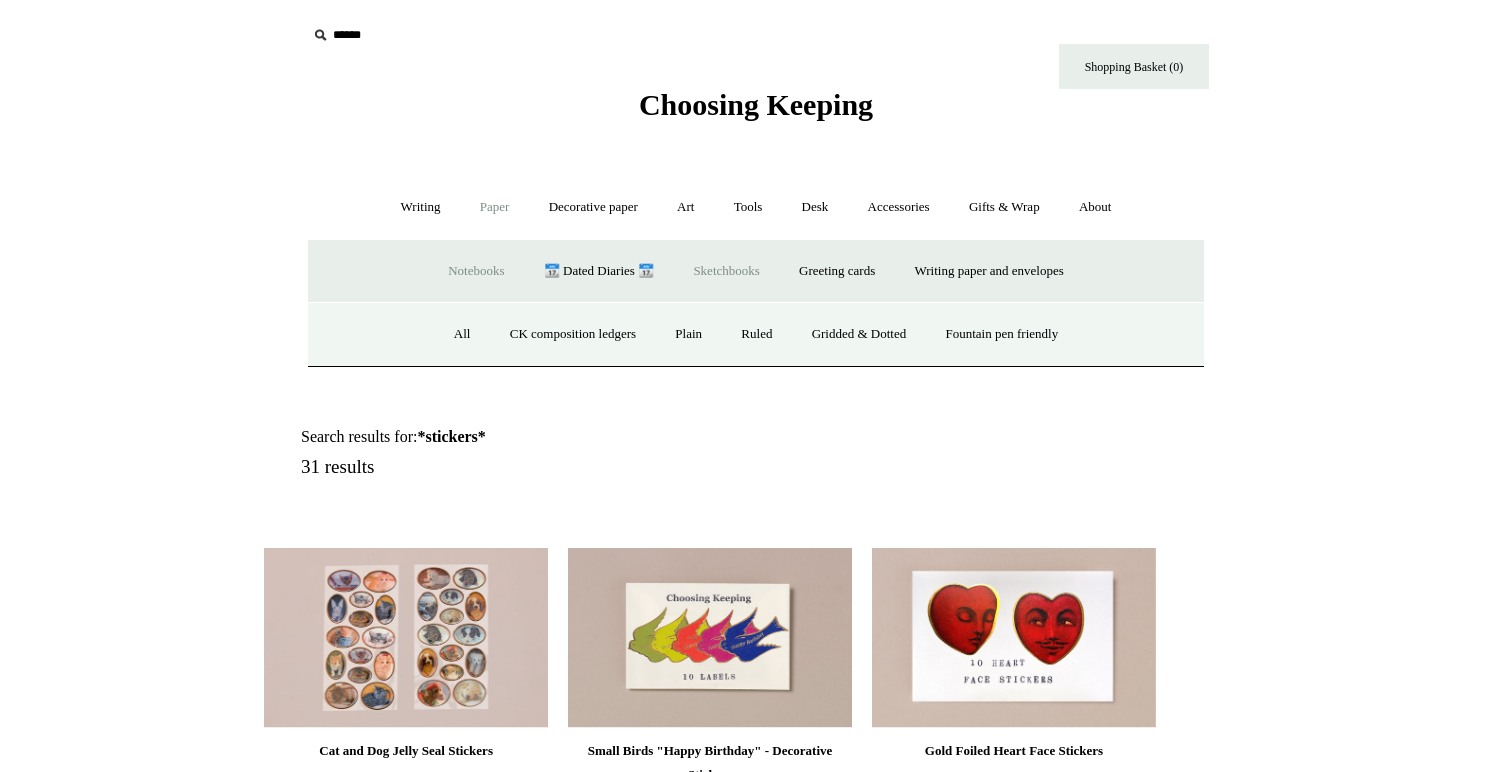 click on "Sketchbooks +" at bounding box center [726, 271] 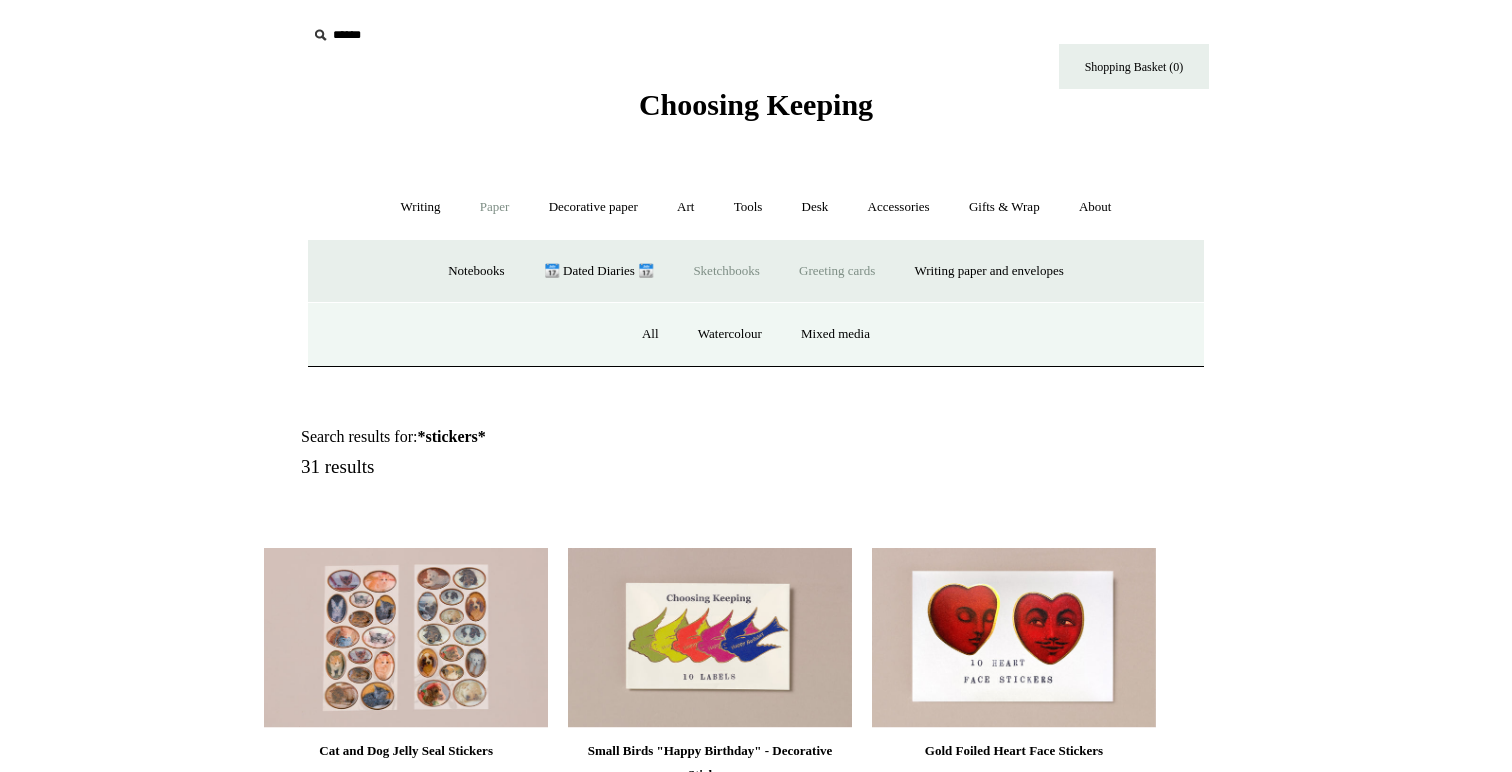 click on "Greeting cards +" at bounding box center [837, 271] 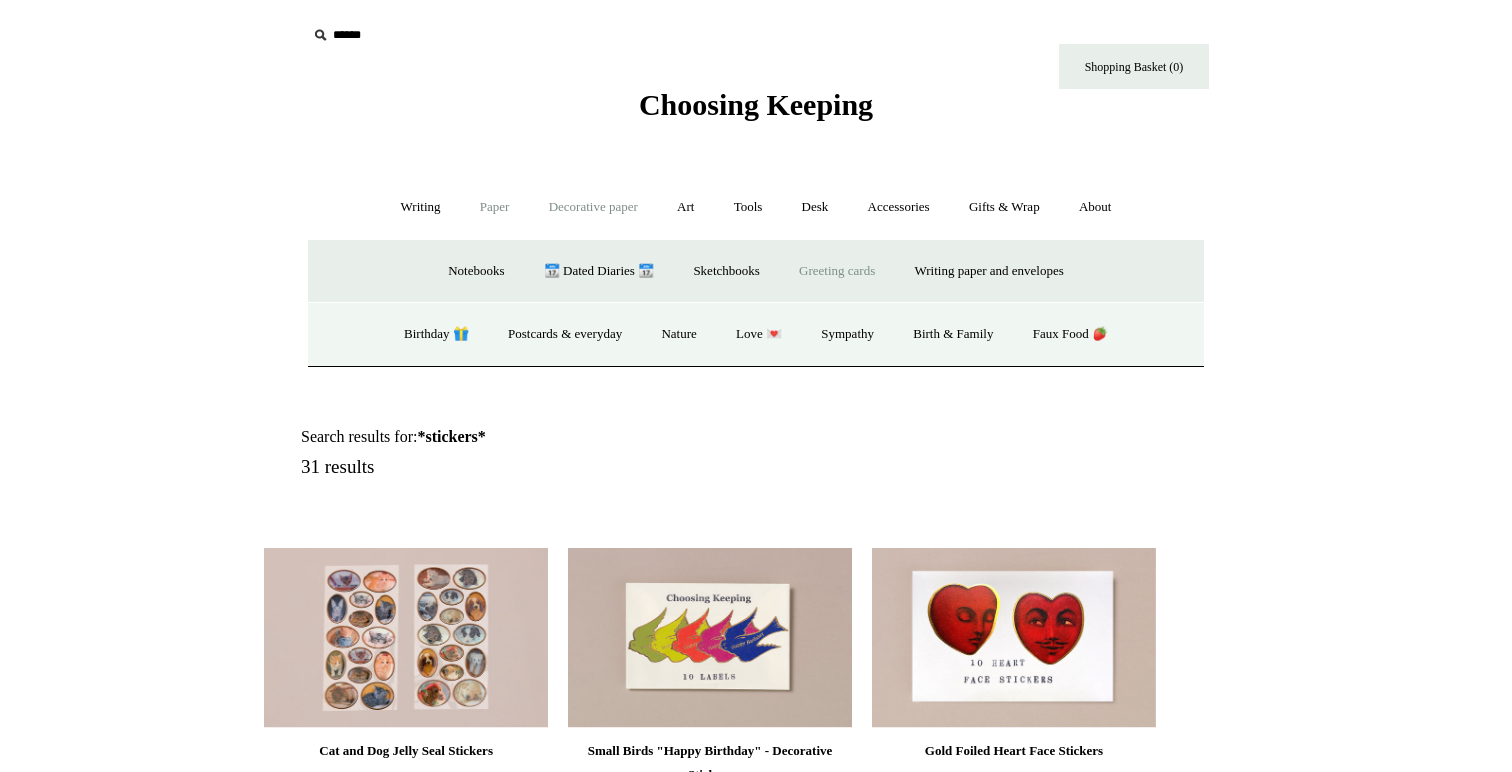 click on "Decorative paper +" at bounding box center [593, 207] 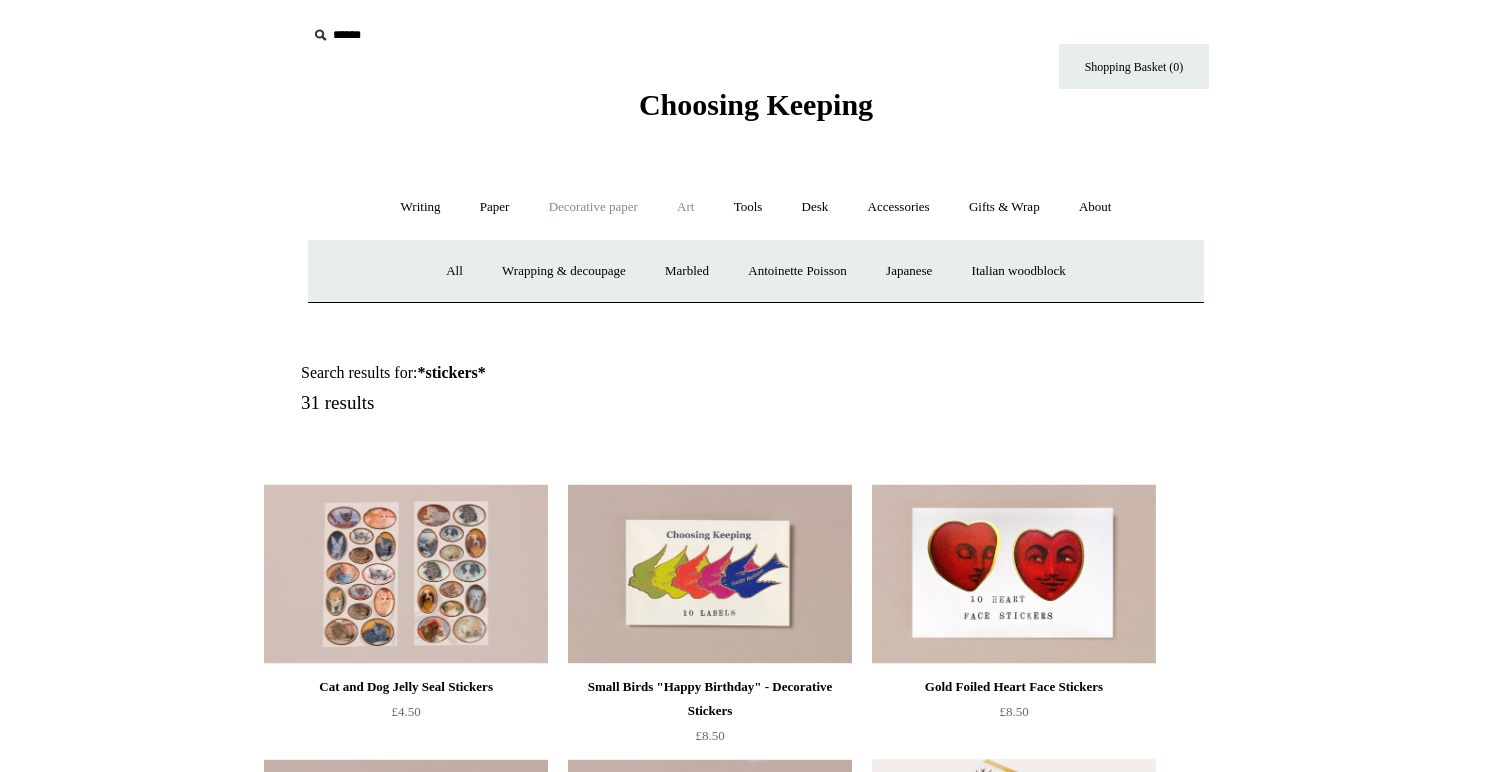click on "Art +" at bounding box center [685, 207] 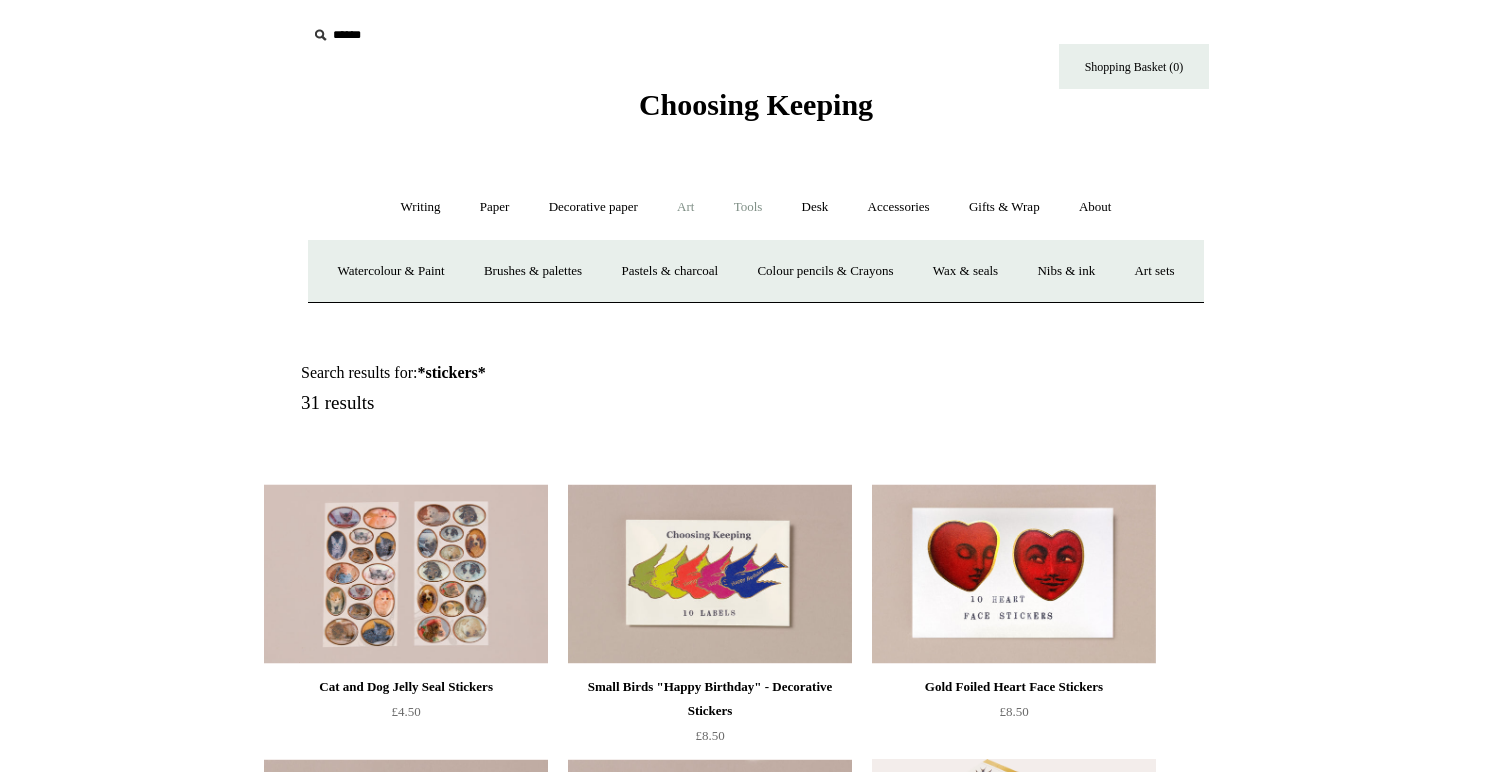 click on "Tools +" at bounding box center [748, 207] 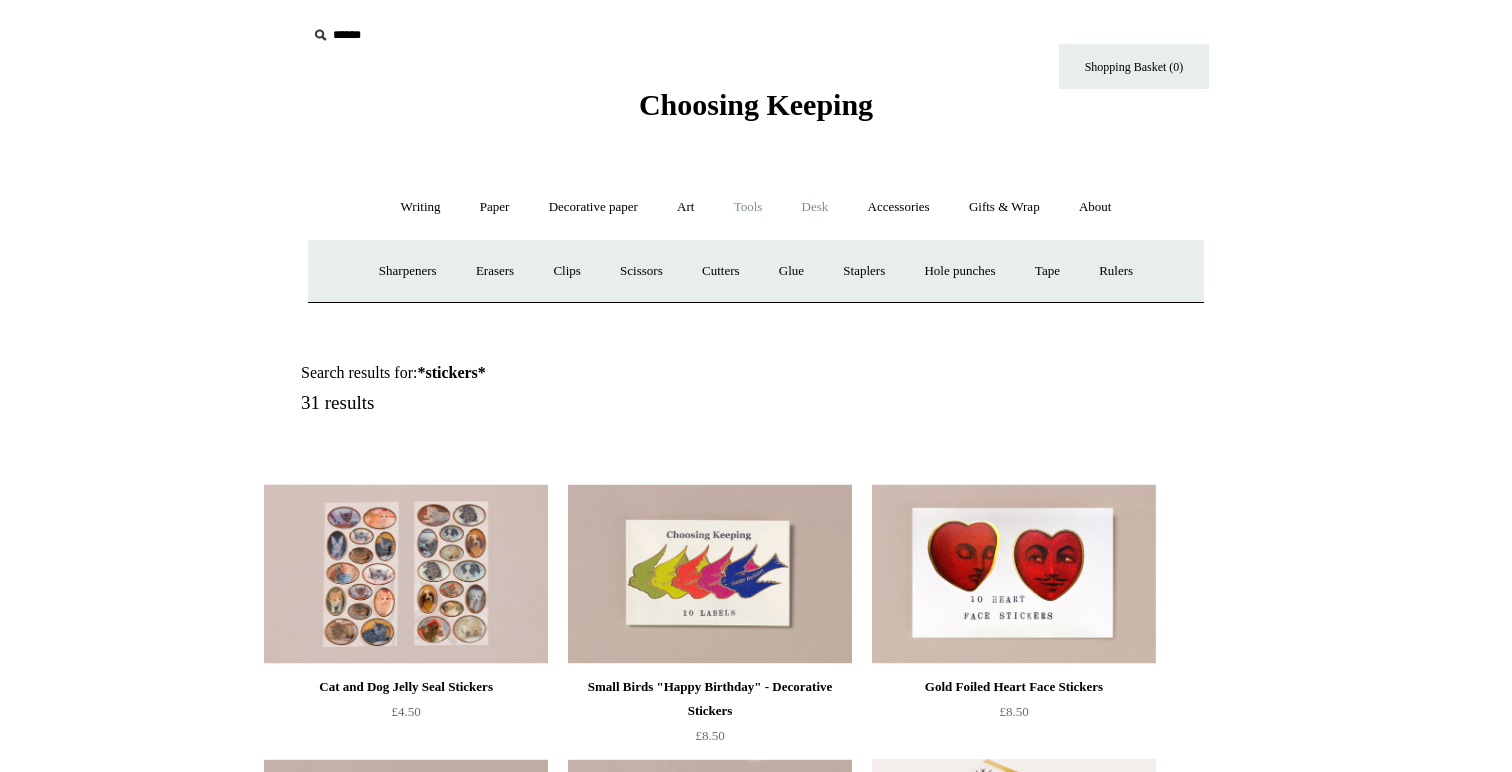 click on "Desk +" at bounding box center (815, 207) 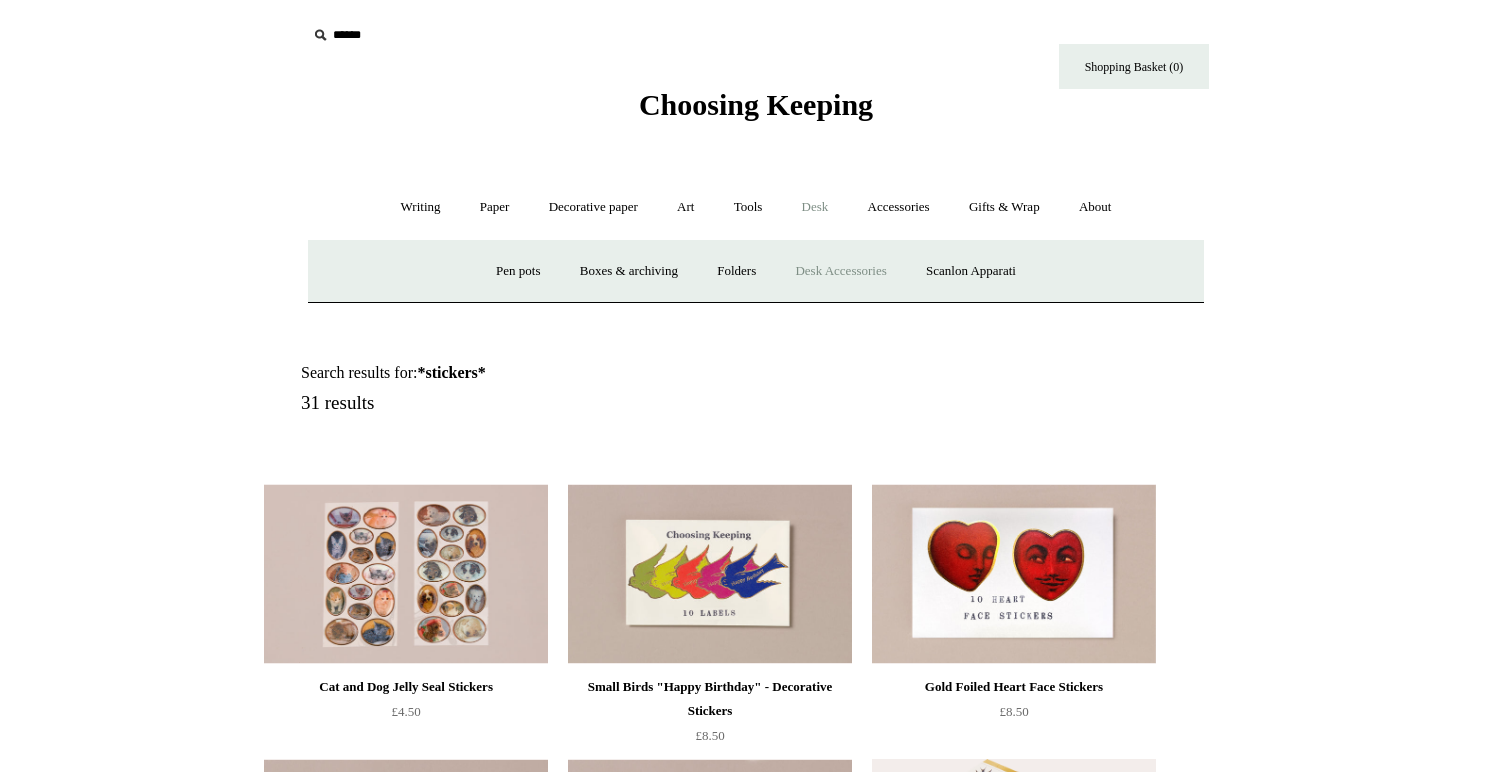 click on "Desk Accessories" at bounding box center [840, 271] 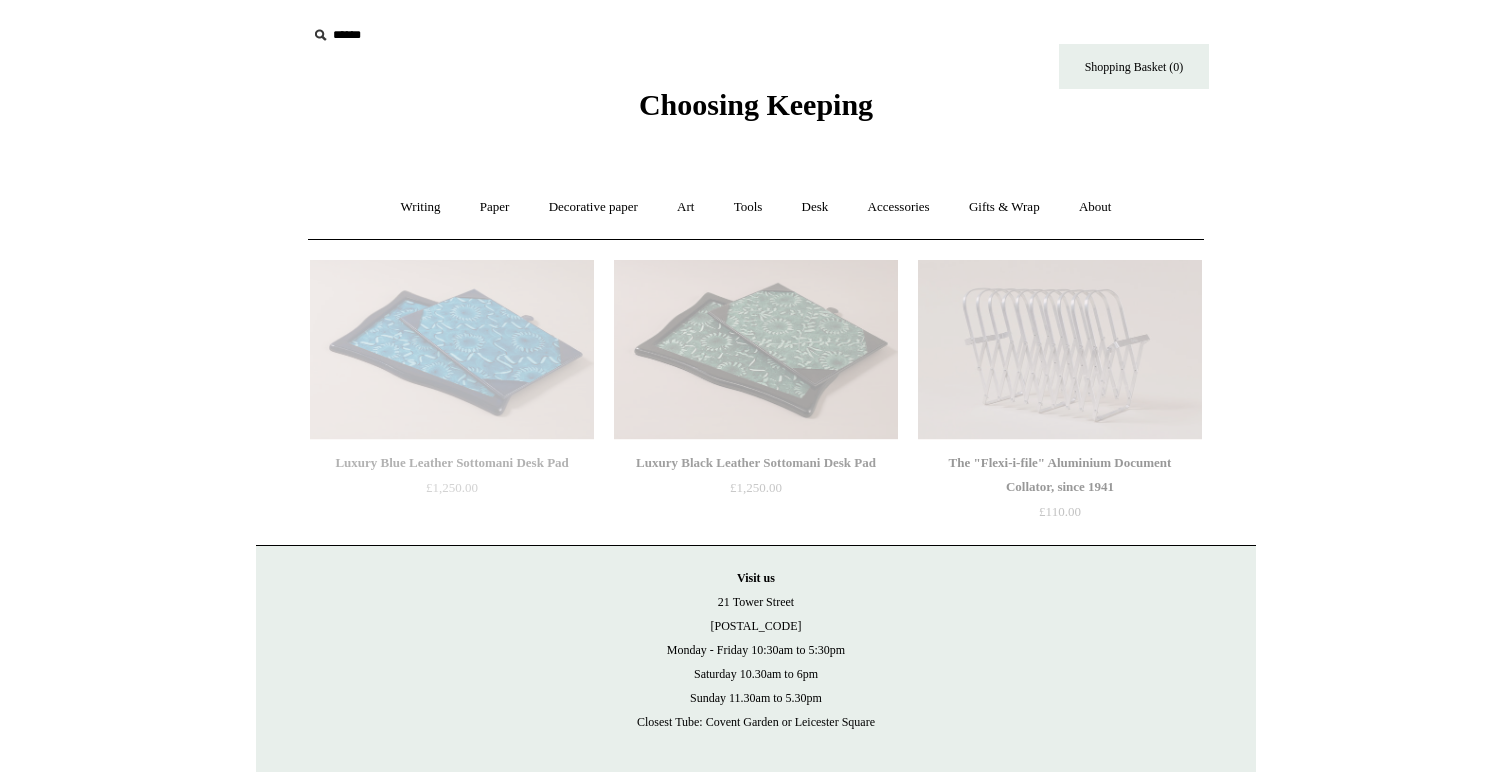 scroll, scrollTop: 0, scrollLeft: 0, axis: both 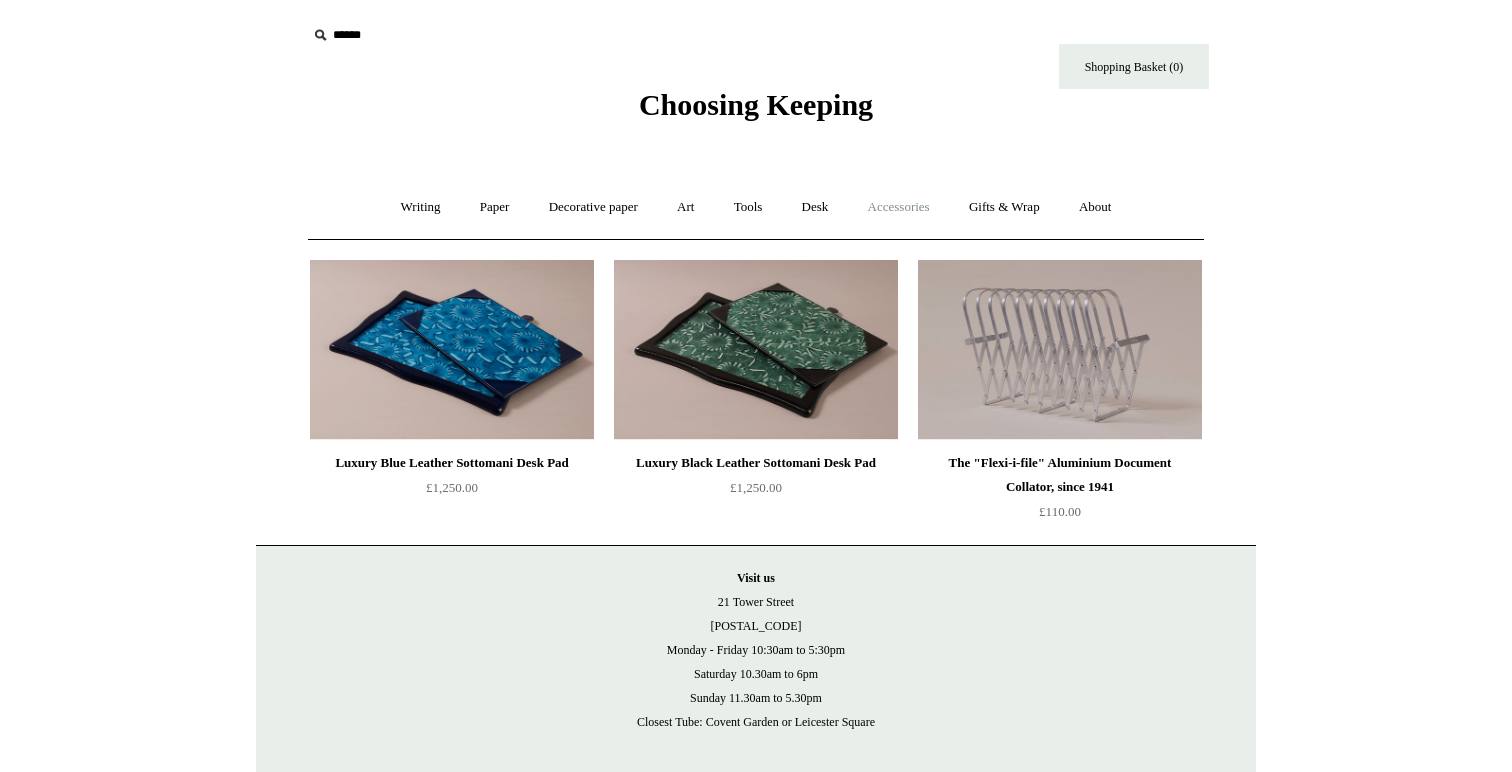 click on "Accessories +" at bounding box center (899, 207) 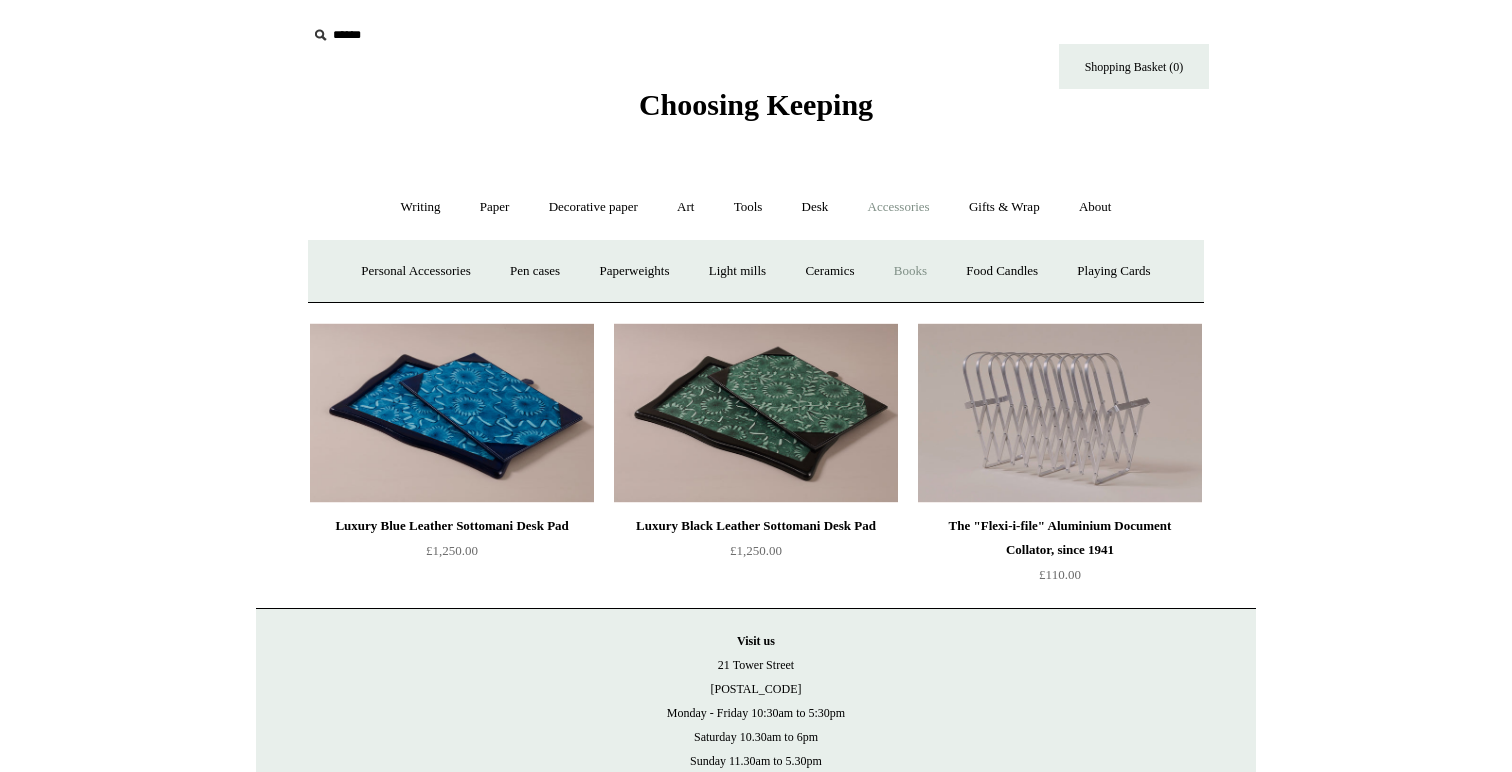 click on "Books" at bounding box center [910, 271] 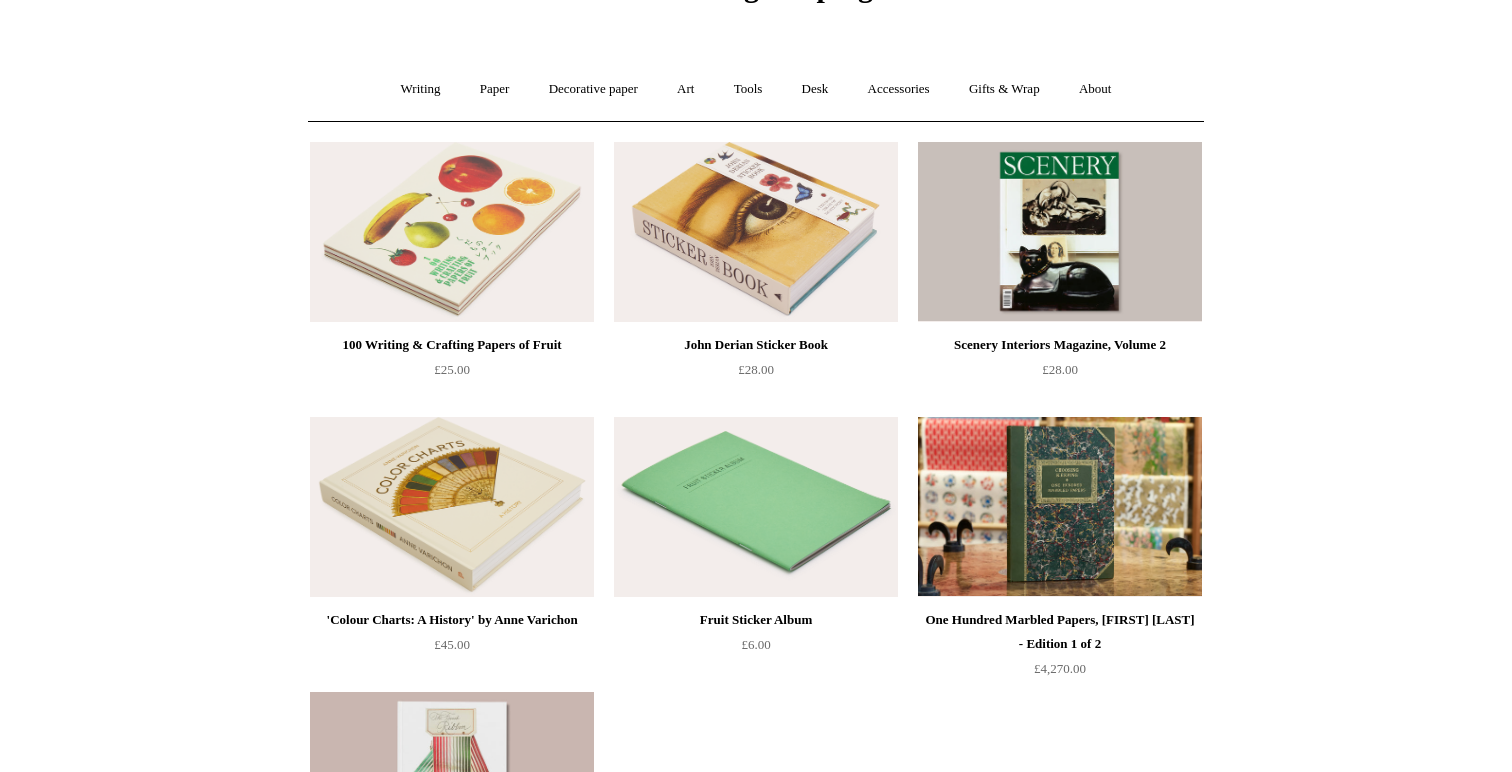 scroll, scrollTop: 116, scrollLeft: 0, axis: vertical 